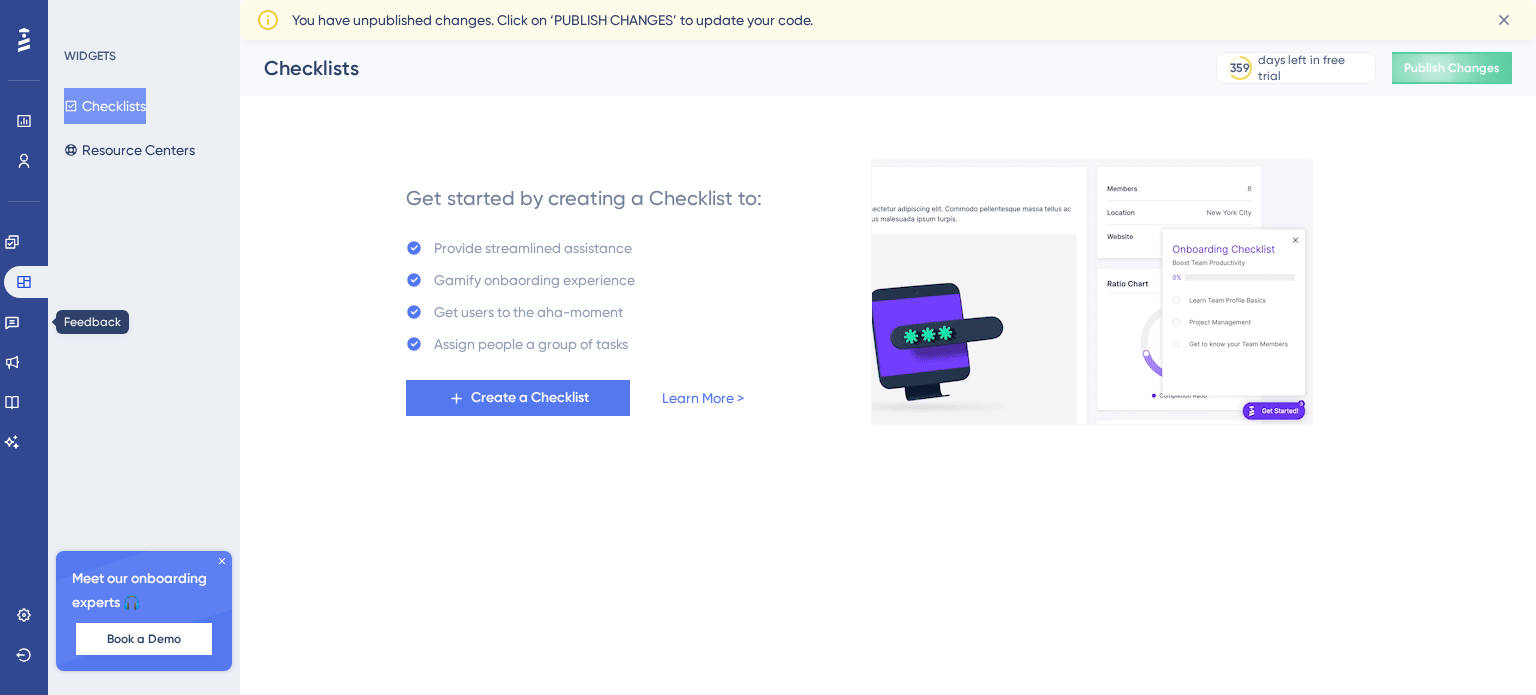 scroll, scrollTop: 0, scrollLeft: 0, axis: both 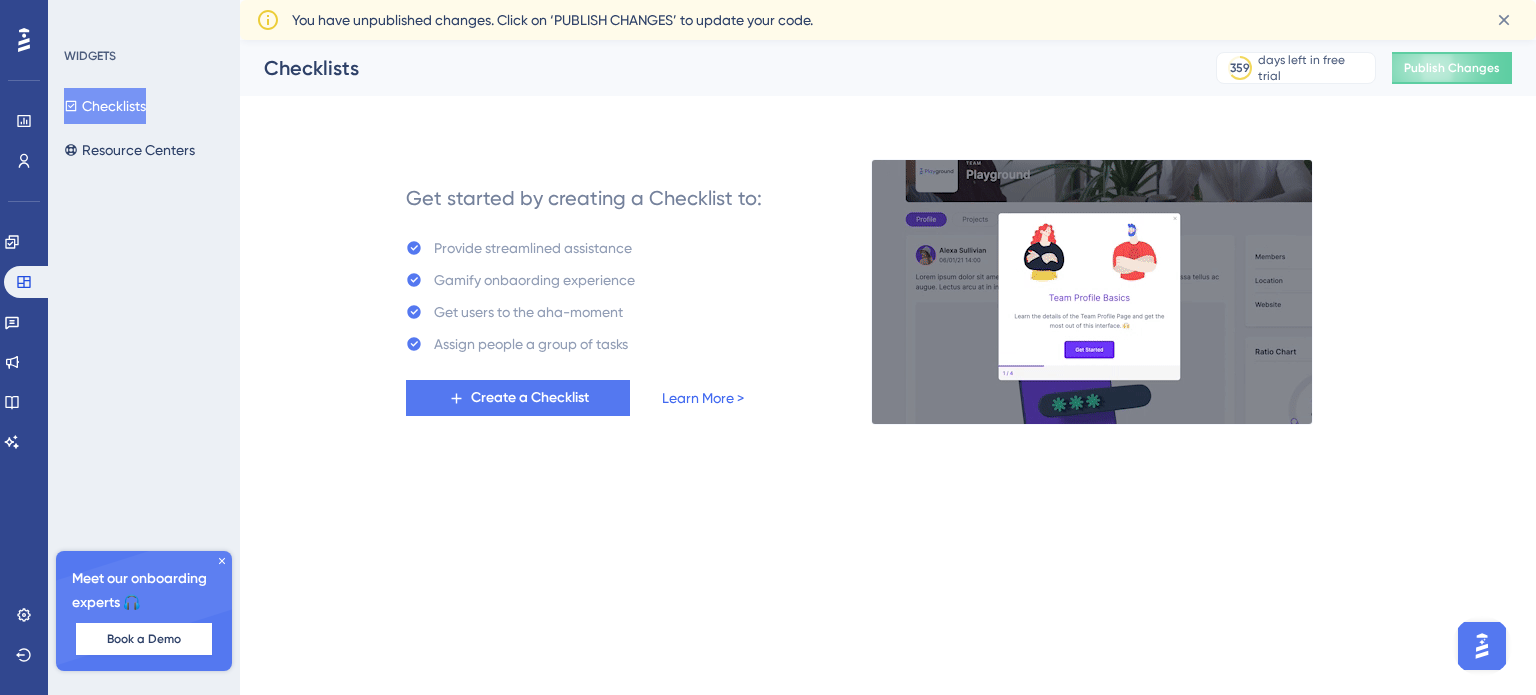 click on "Learn More >" at bounding box center (703, 398) 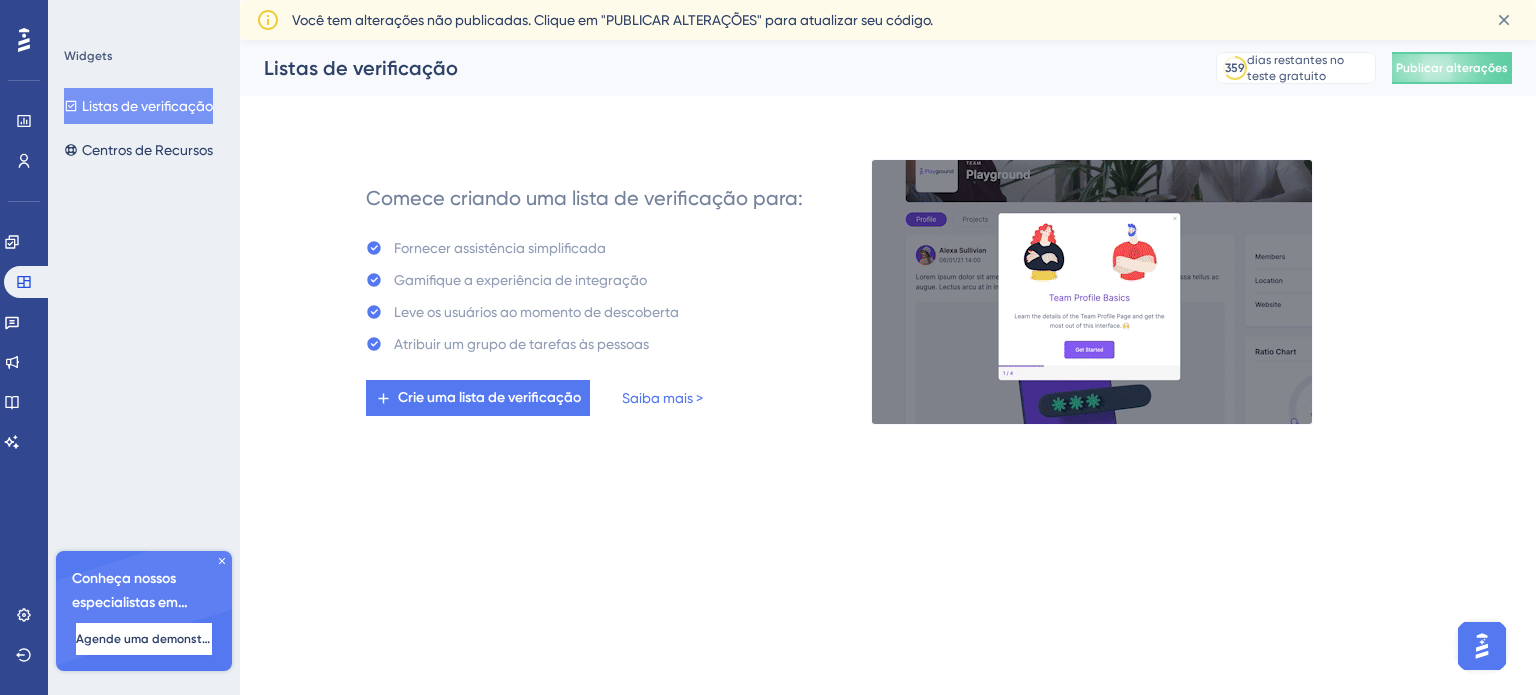 click on "Desempenho Usuários Noivado Widgets Opinião Atualizações de produtos Base de conhecimento Assistente de IA Configurações Sair Widgets Listas de verificação Centros de Recursos Conheça nossos especialistas em integração 🎧 Agende uma demonstração Plano de atualização Listas de verificação [DAYS] dias restantes no teste gratuito Clique para ver as opções de atualização Publicar alterações Comece criando uma lista de verificação para: Fornecer assistência simplificada Gamifique a experiência de integração Leve os usuários ao momento de descoberta Atribuir um grupo de tarefas às pessoas Crie uma lista de verificação Saiba mais > Você tem alterações não publicadas. Clique em "PUBLICAR ALTERAÇÕES" para atualizar seu código.
Texto original Avalie a tradução" at bounding box center [768, 0] 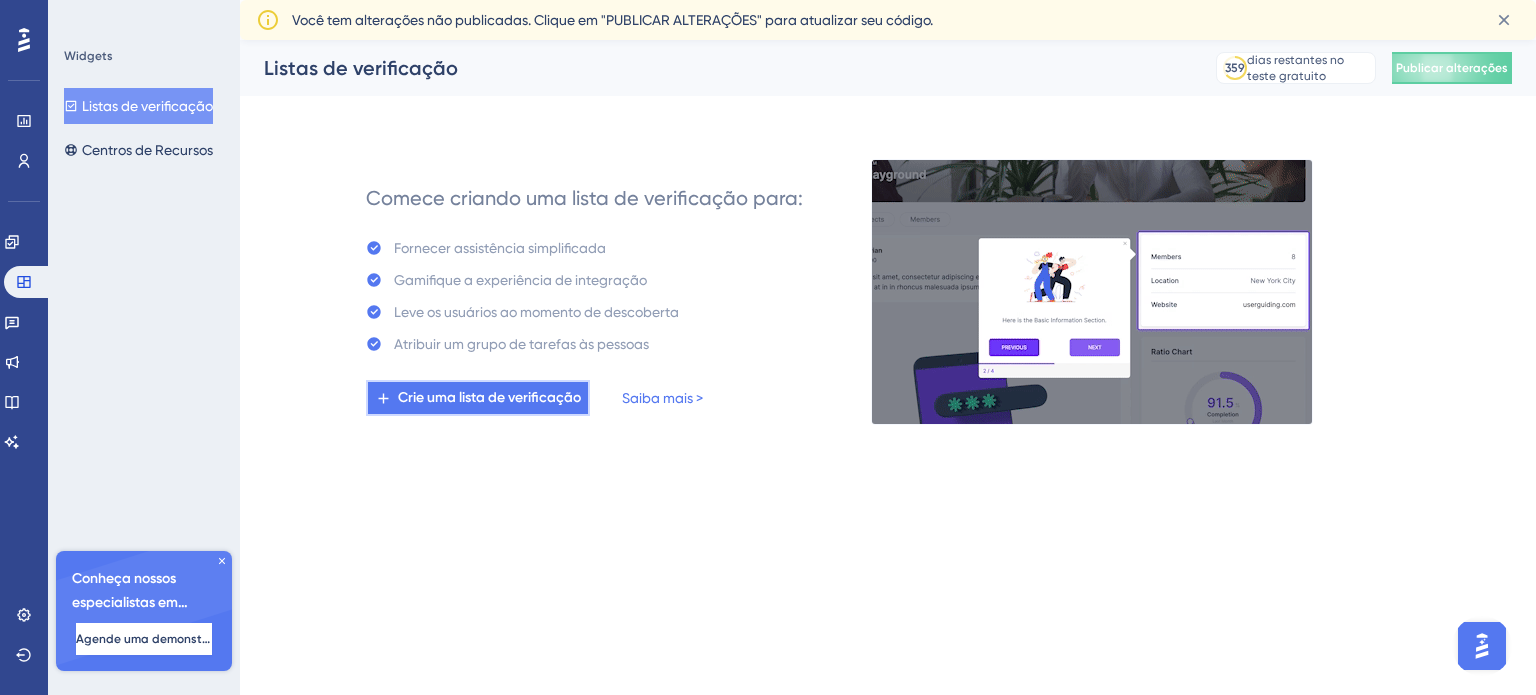 click on "Crie uma lista de verificação" at bounding box center [489, 397] 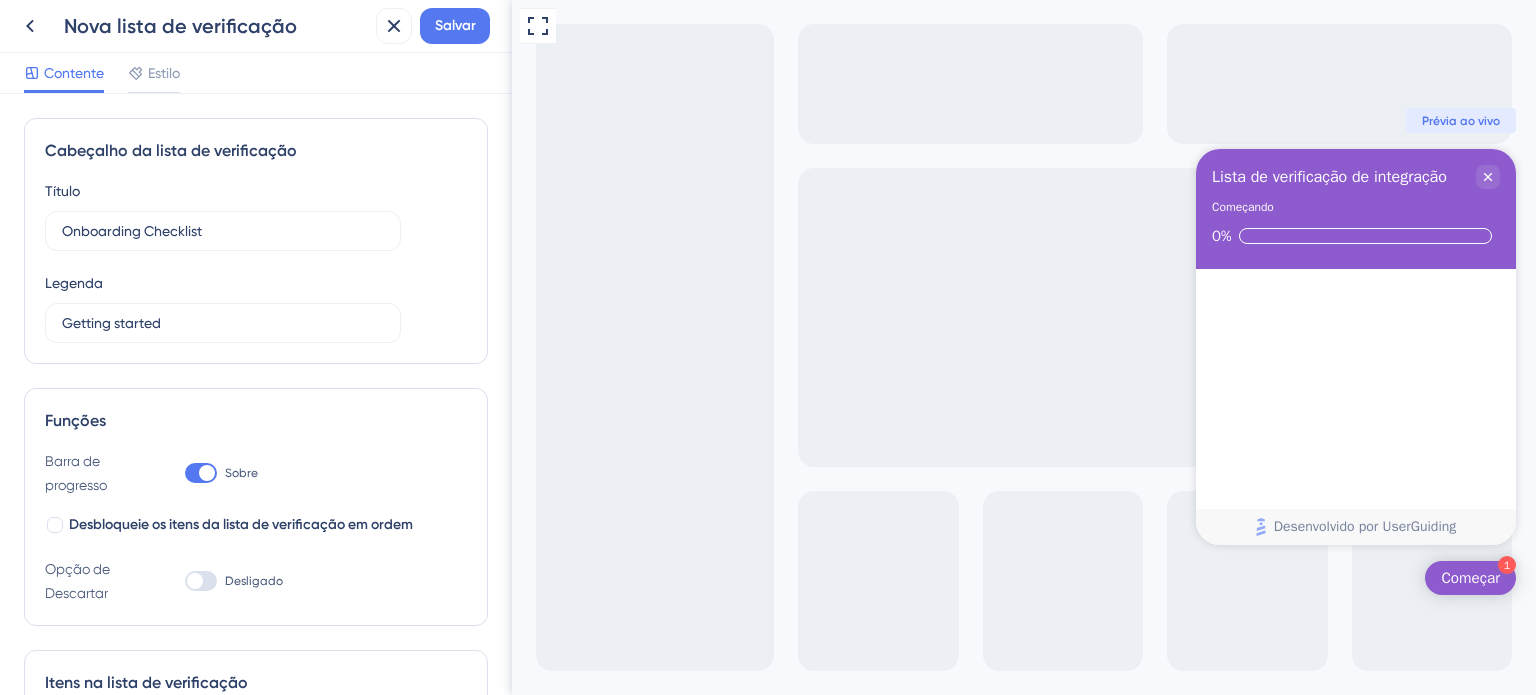 scroll, scrollTop: 0, scrollLeft: 0, axis: both 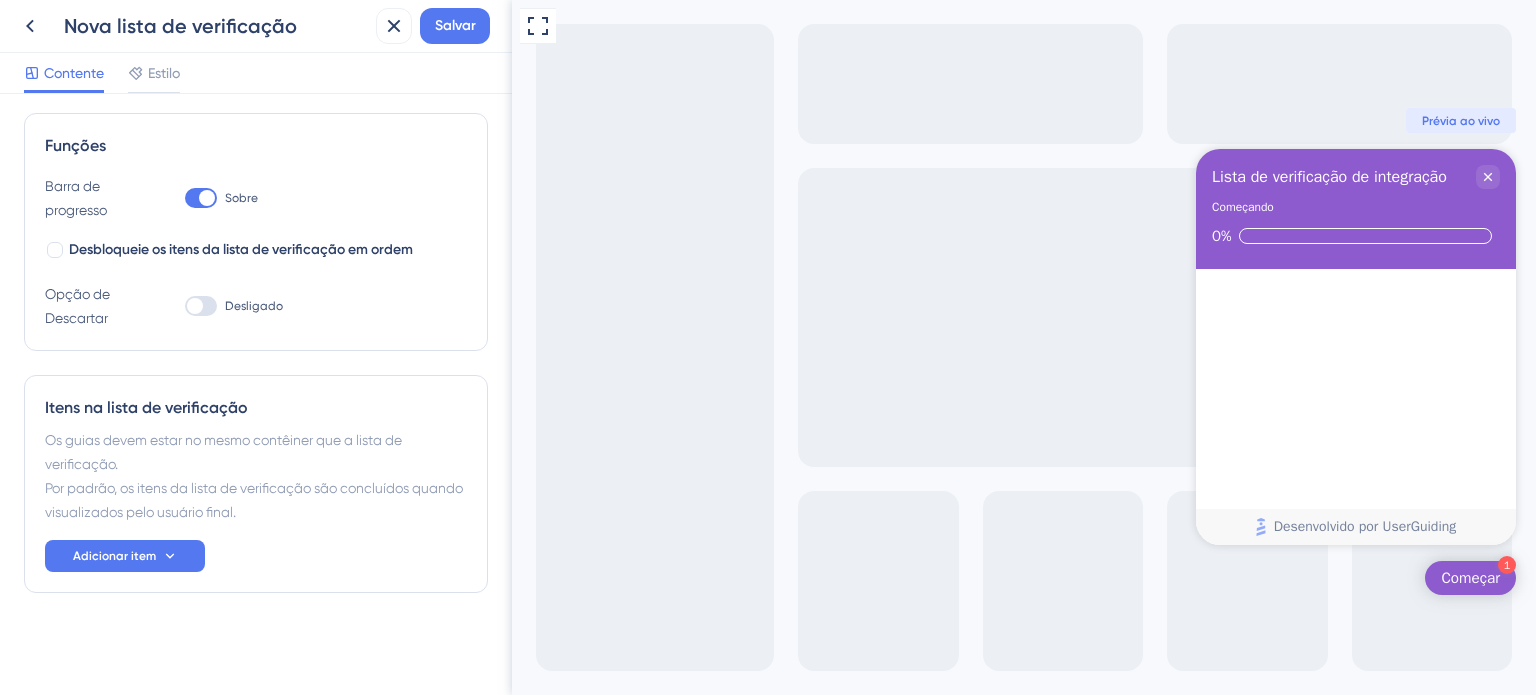 click on "Visualização em tela cheia 1 Começar Lista de verificação de integração Começando 0% Parabéns! Você completou todos os níveis. Desenvolvido por UserGuiding Prévia ao vivo" at bounding box center [1024, 347] 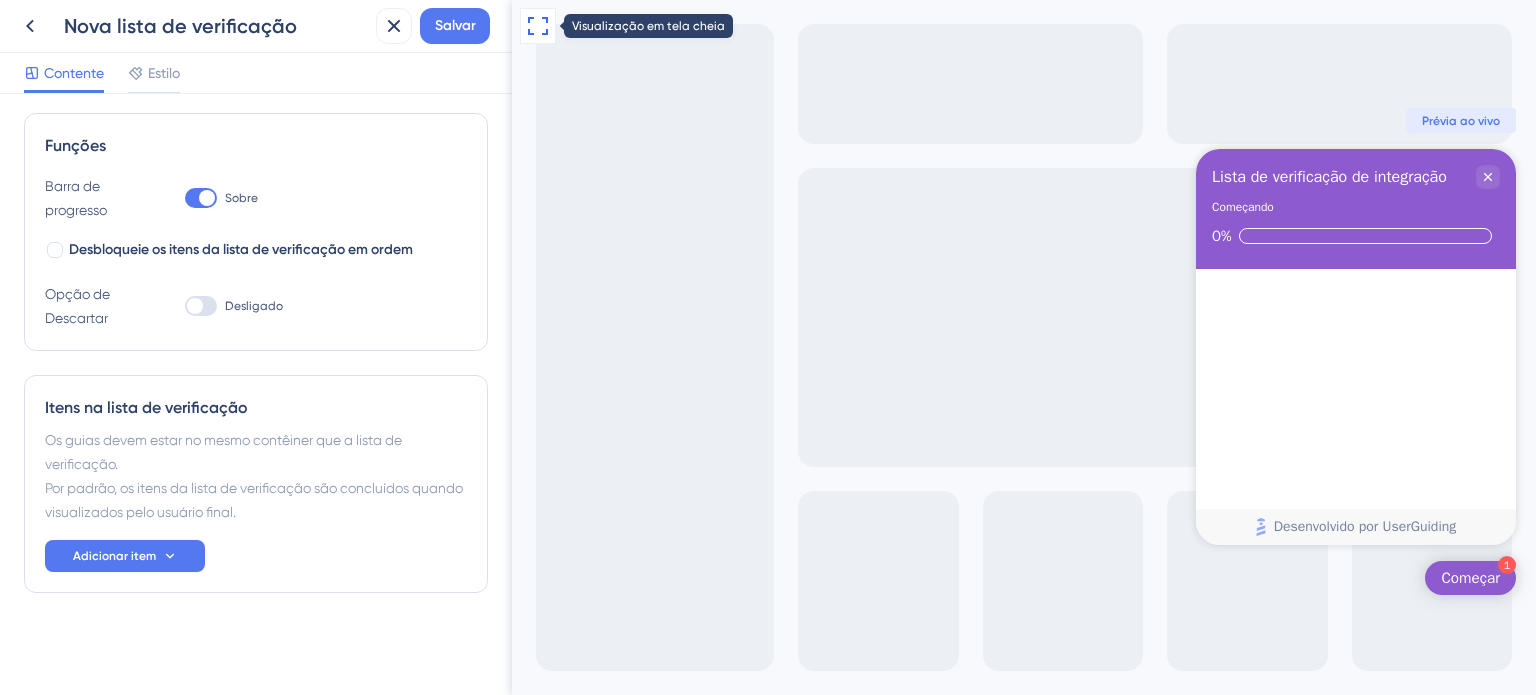 click 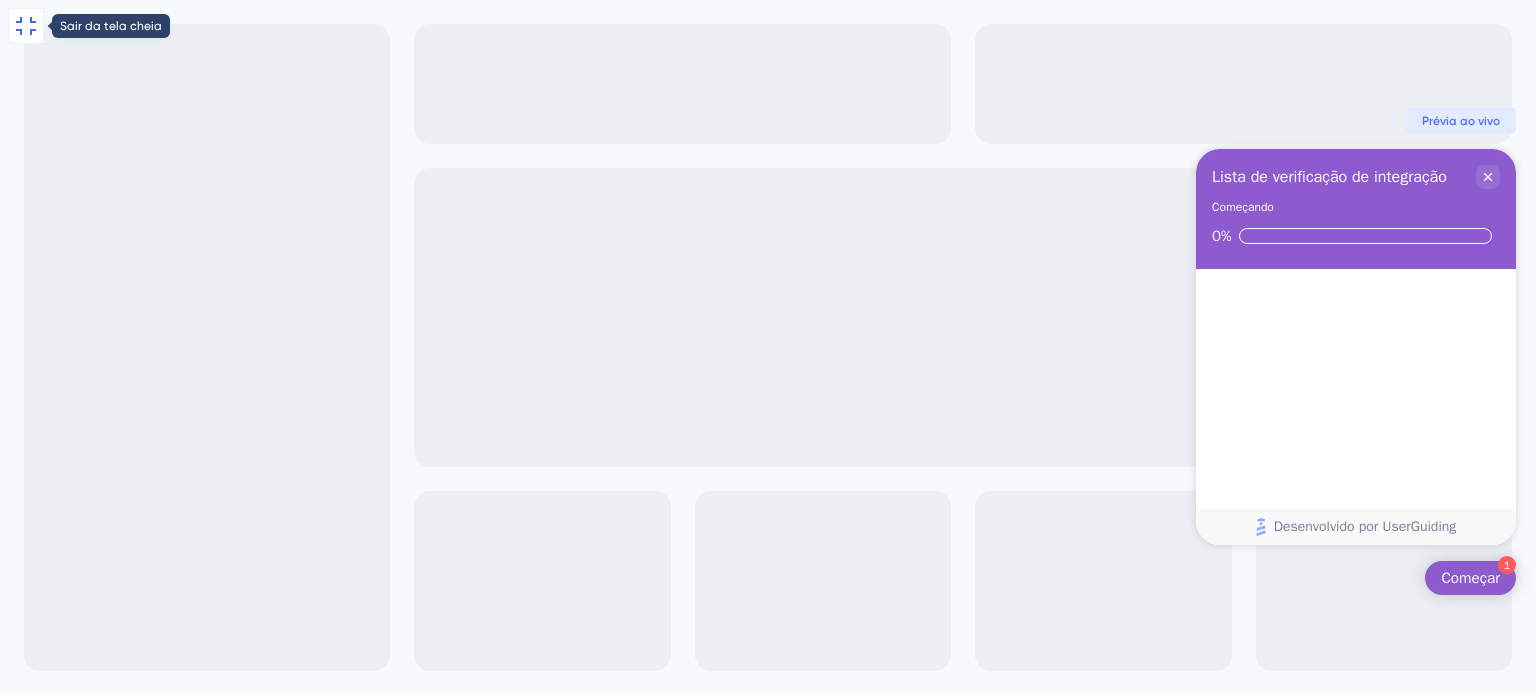 click 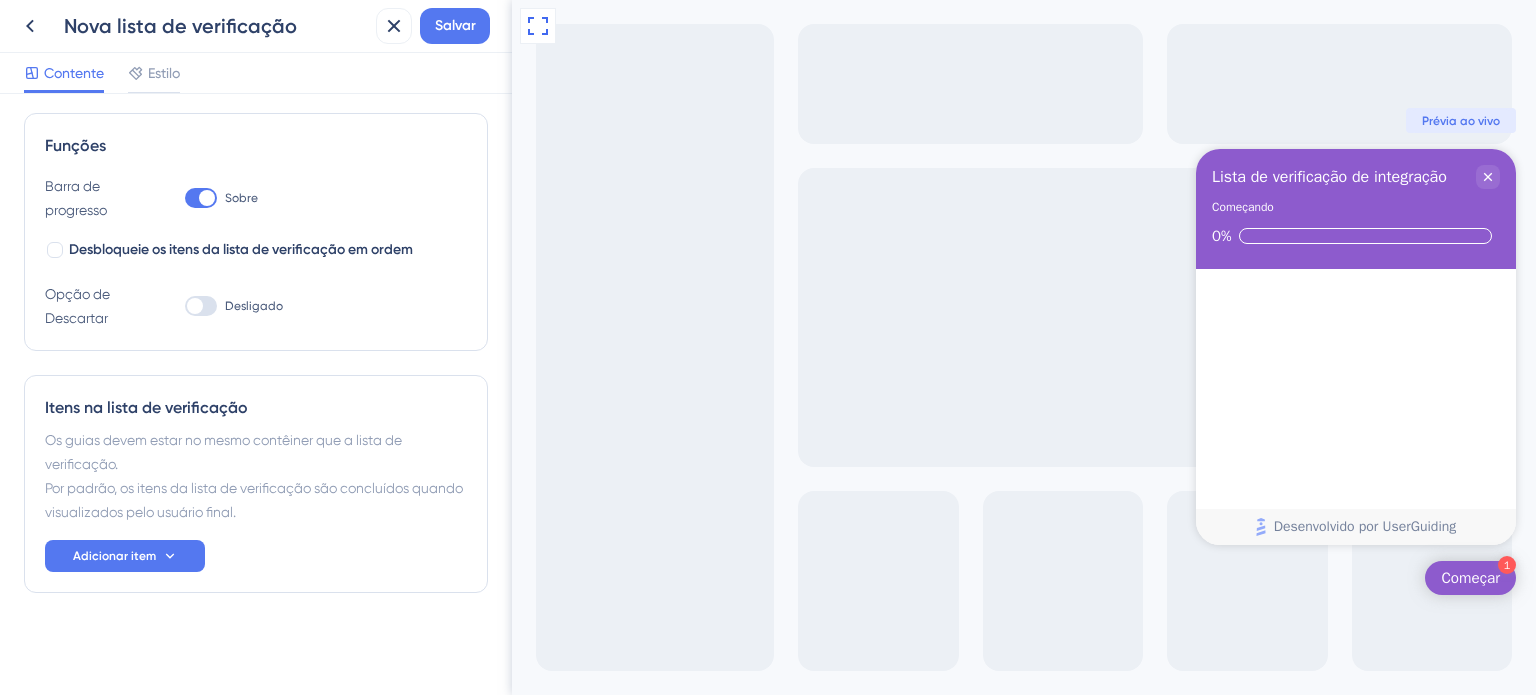 click on "Visualização em tela cheia 1 Começar Lista de verificação de integração Começando 0% Parabéns! Você completou todos os níveis. Desenvolvido por UserGuiding Prévia ao vivo" at bounding box center (1024, 347) 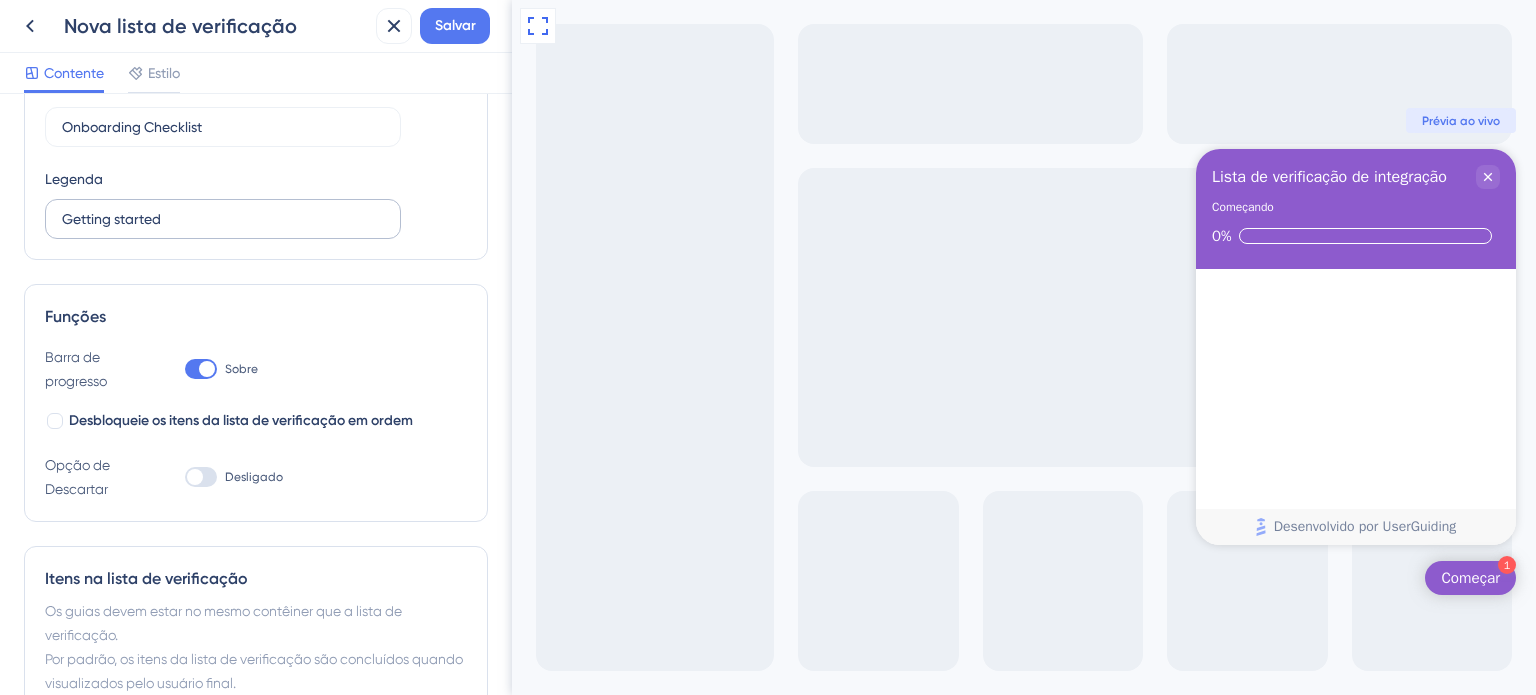 scroll, scrollTop: 0, scrollLeft: 0, axis: both 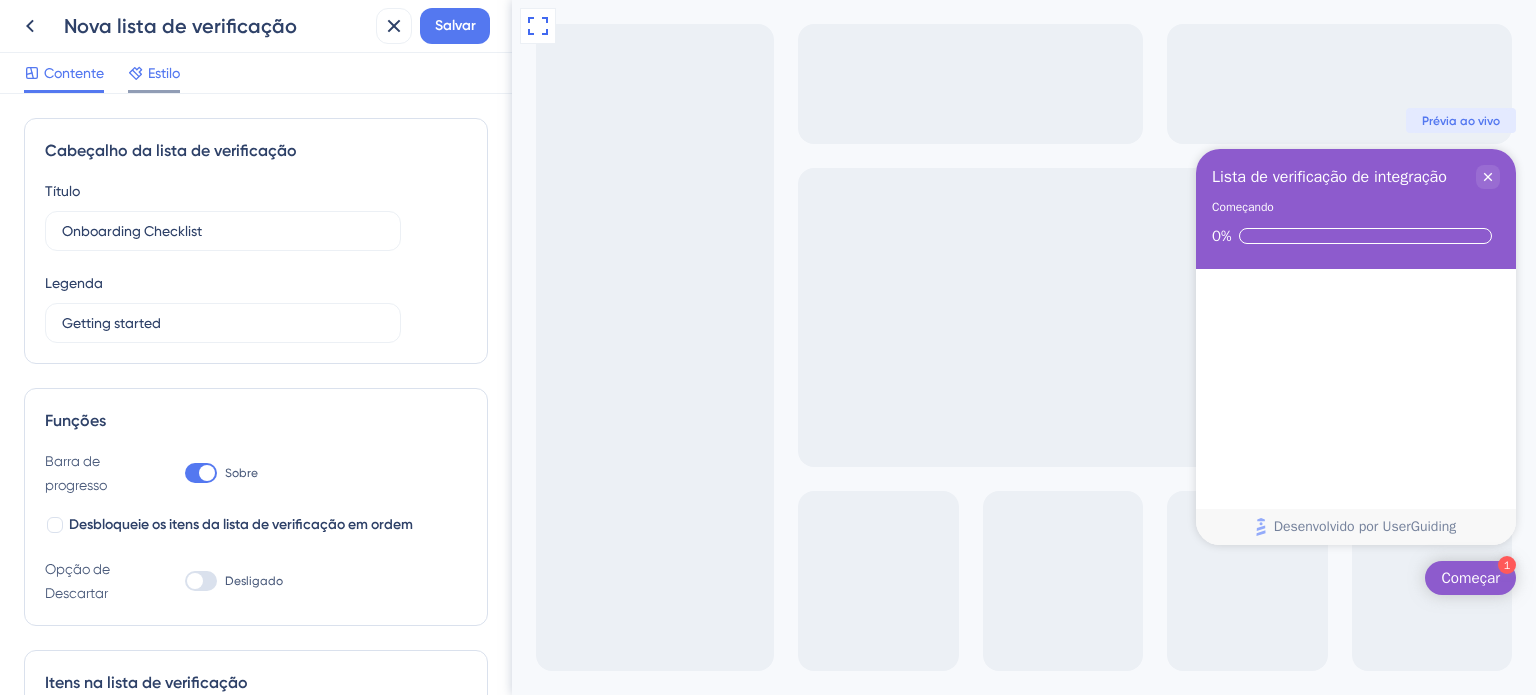 click on "Estilo" at bounding box center [164, 73] 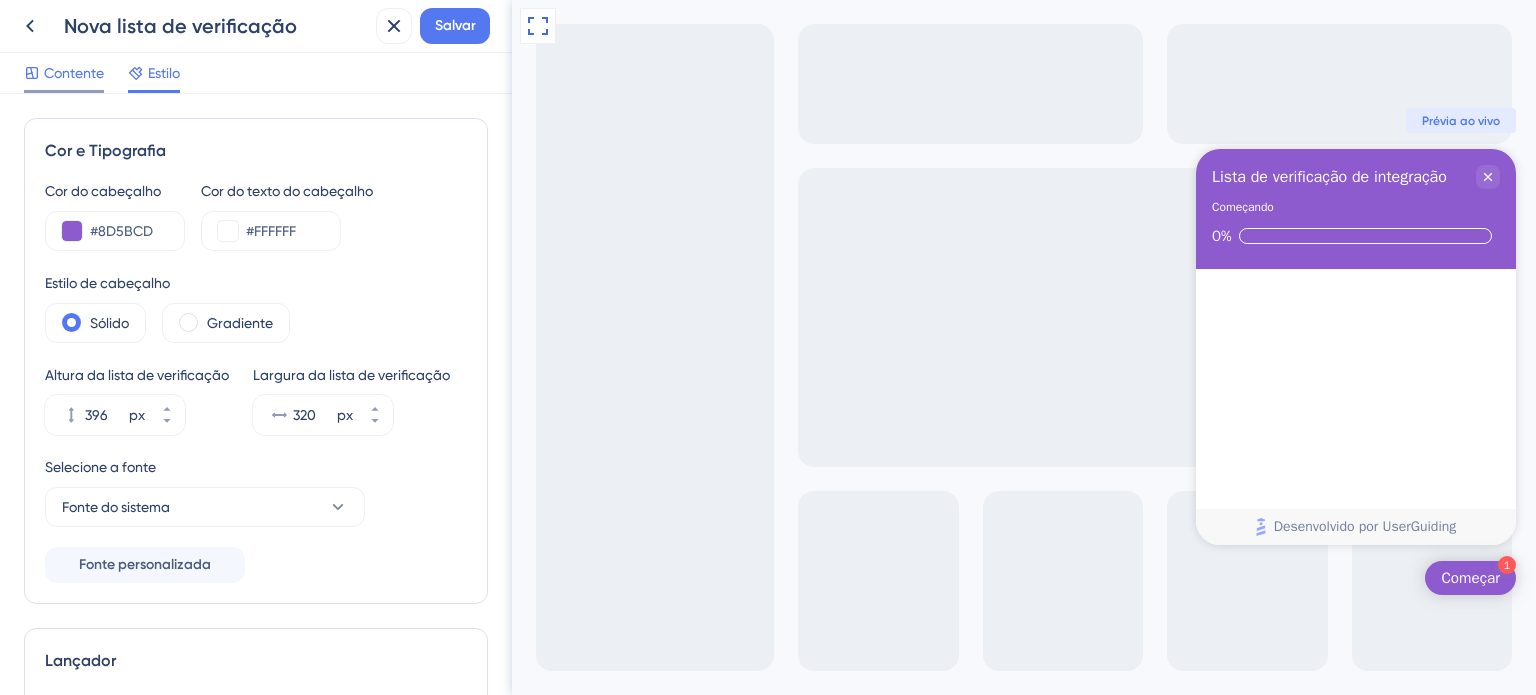 click on "Contente" at bounding box center [74, 73] 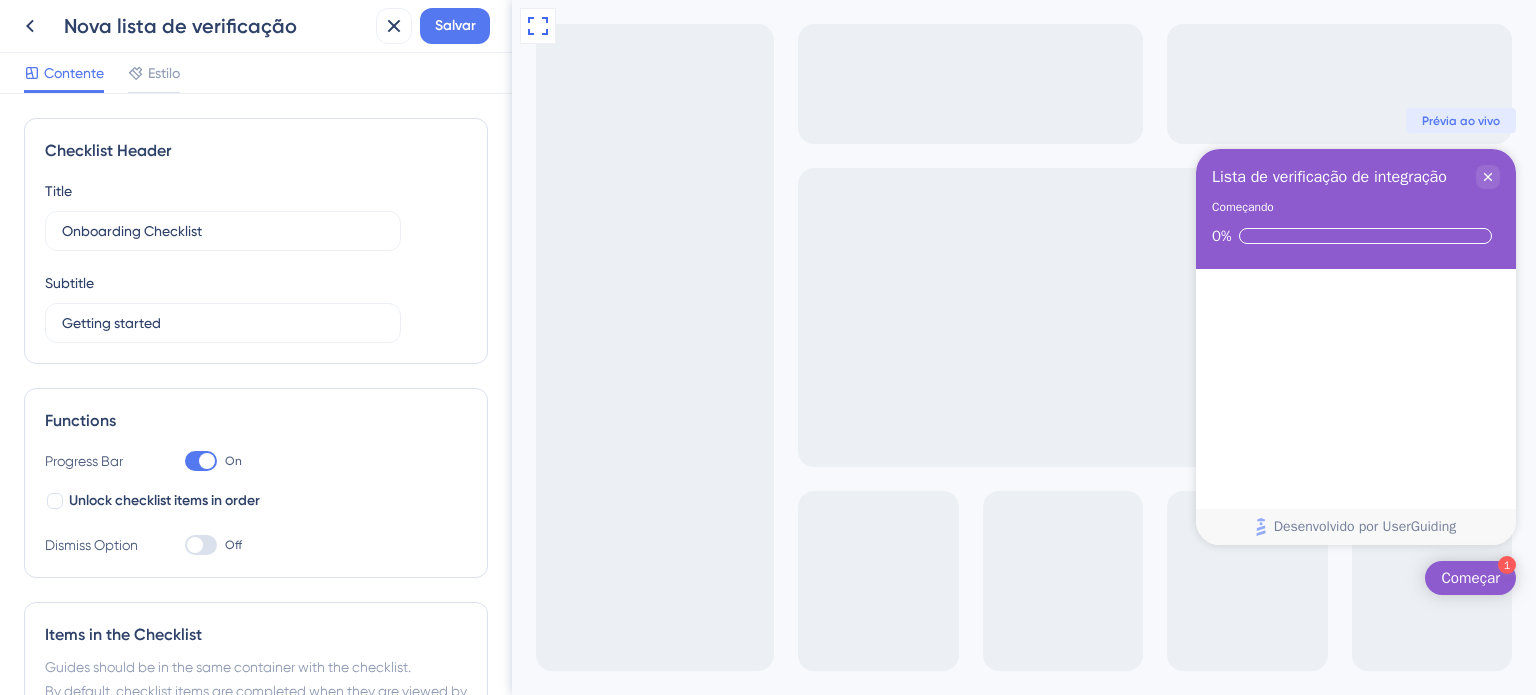 scroll, scrollTop: 0, scrollLeft: 0, axis: both 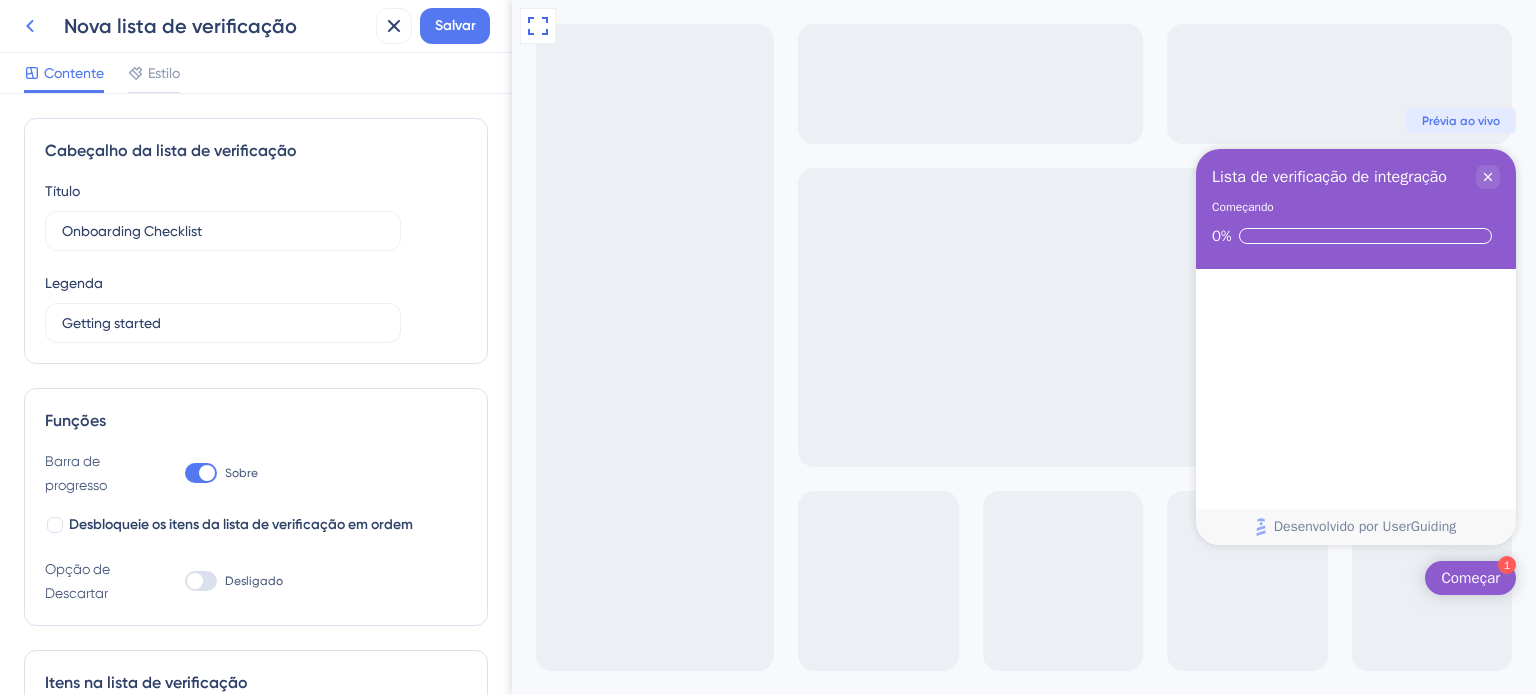 click at bounding box center (30, 26) 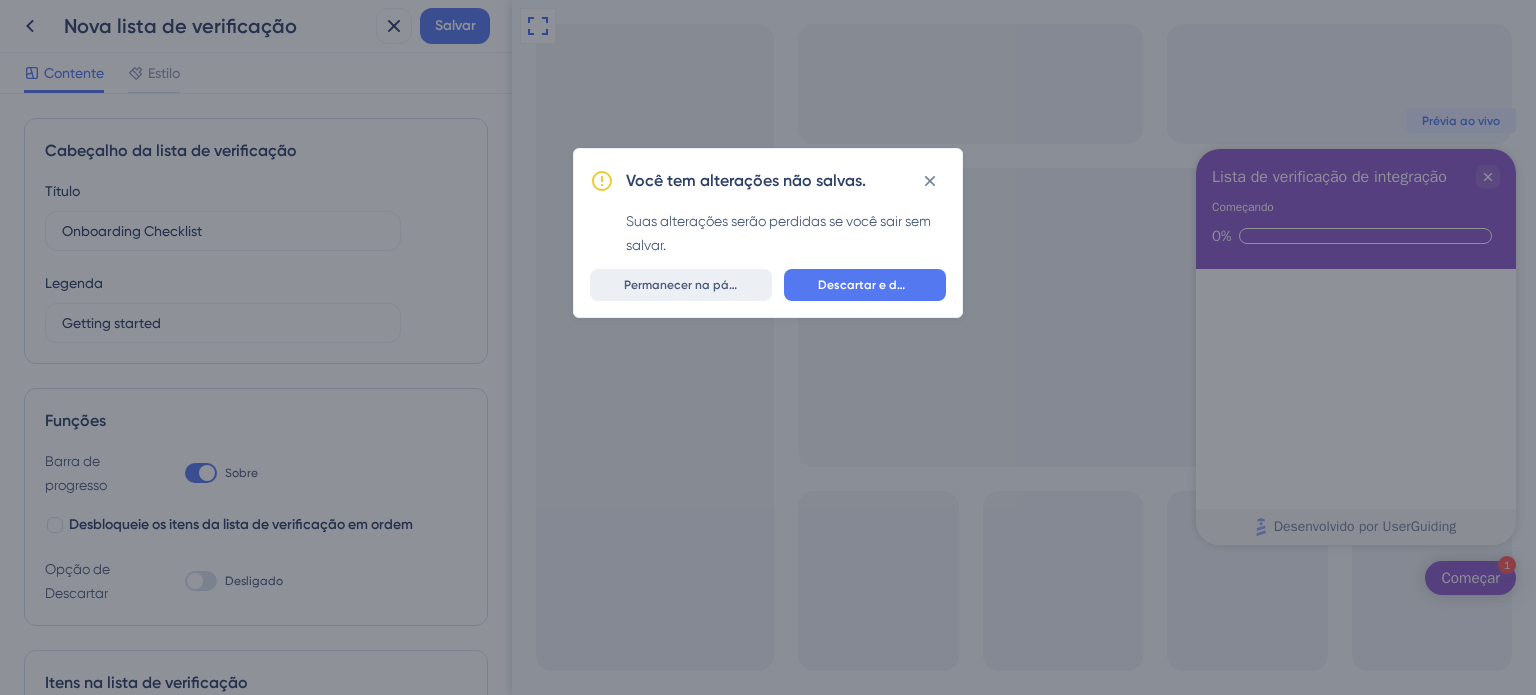 scroll, scrollTop: 0, scrollLeft: 0, axis: both 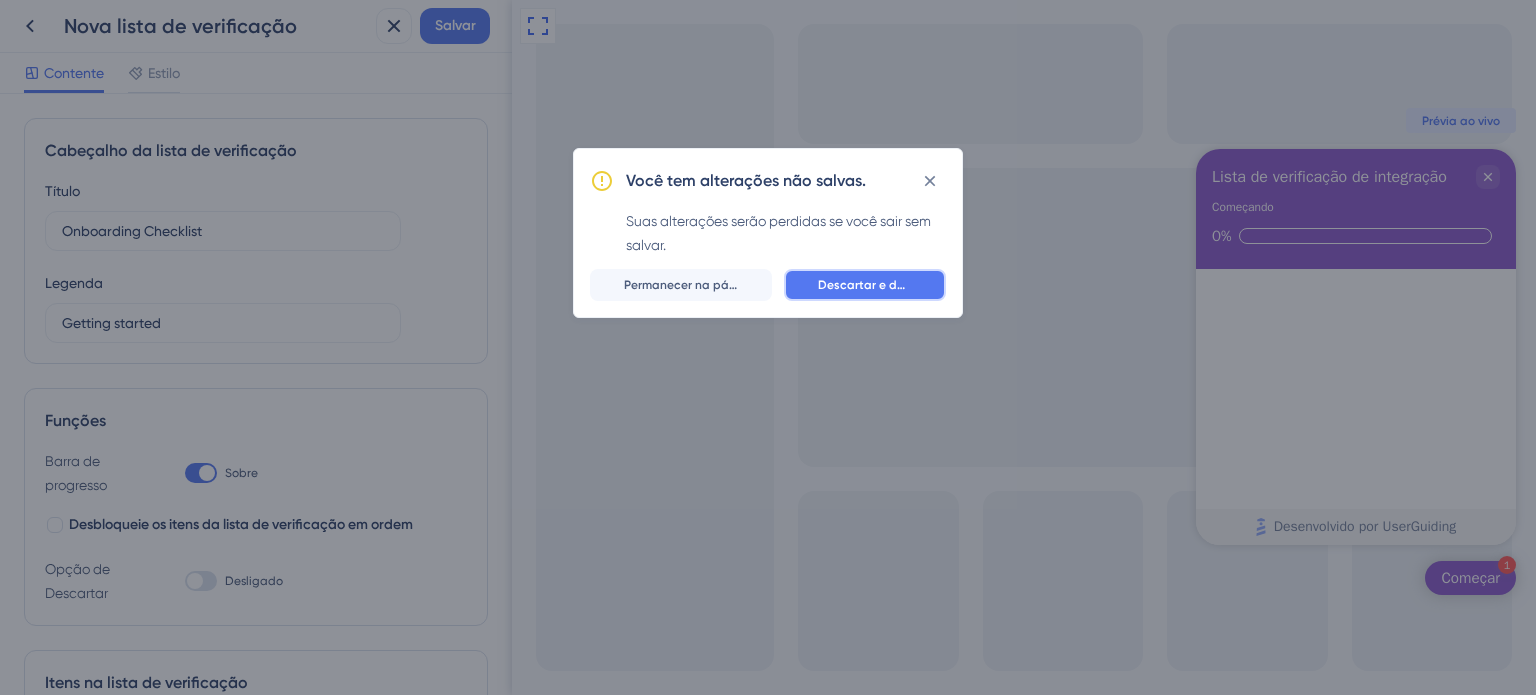 click on "Descartar e deixar" at bounding box center (871, 285) 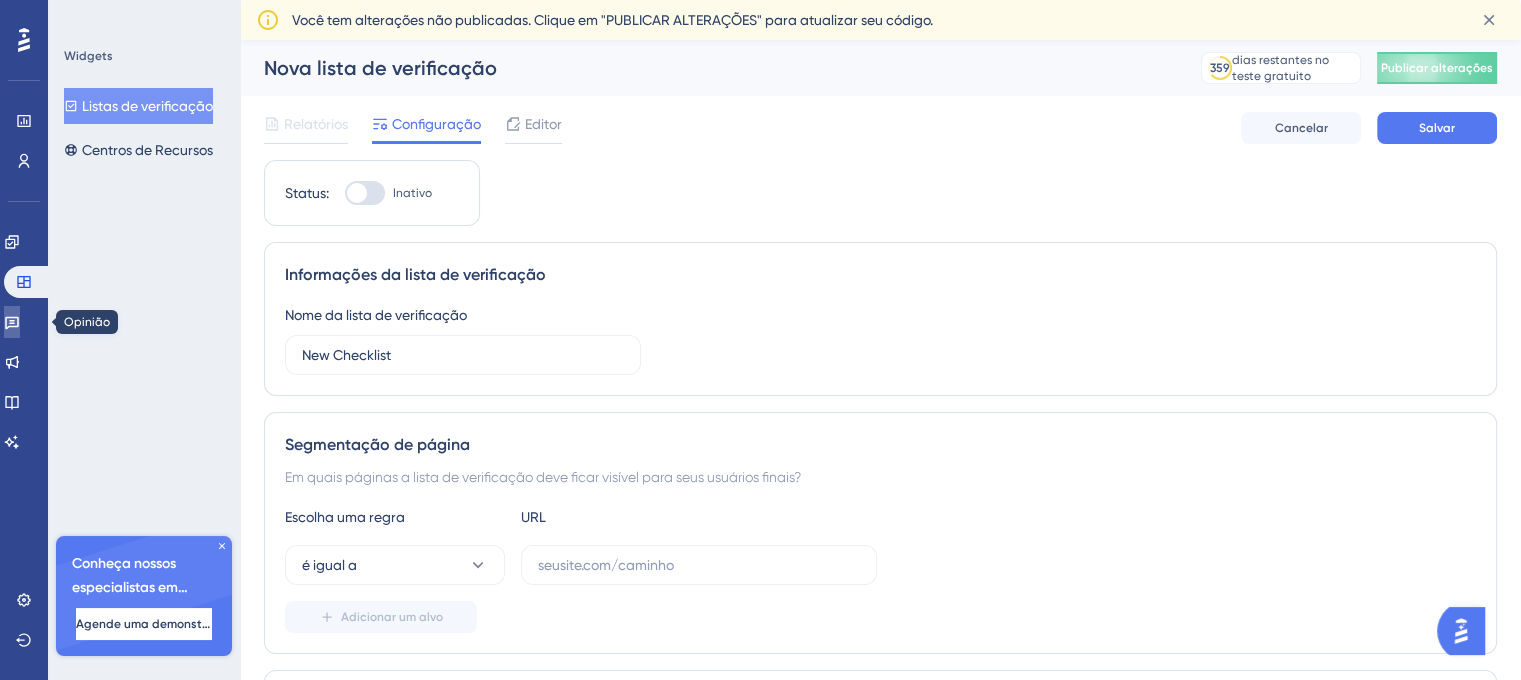 click at bounding box center (12, 322) 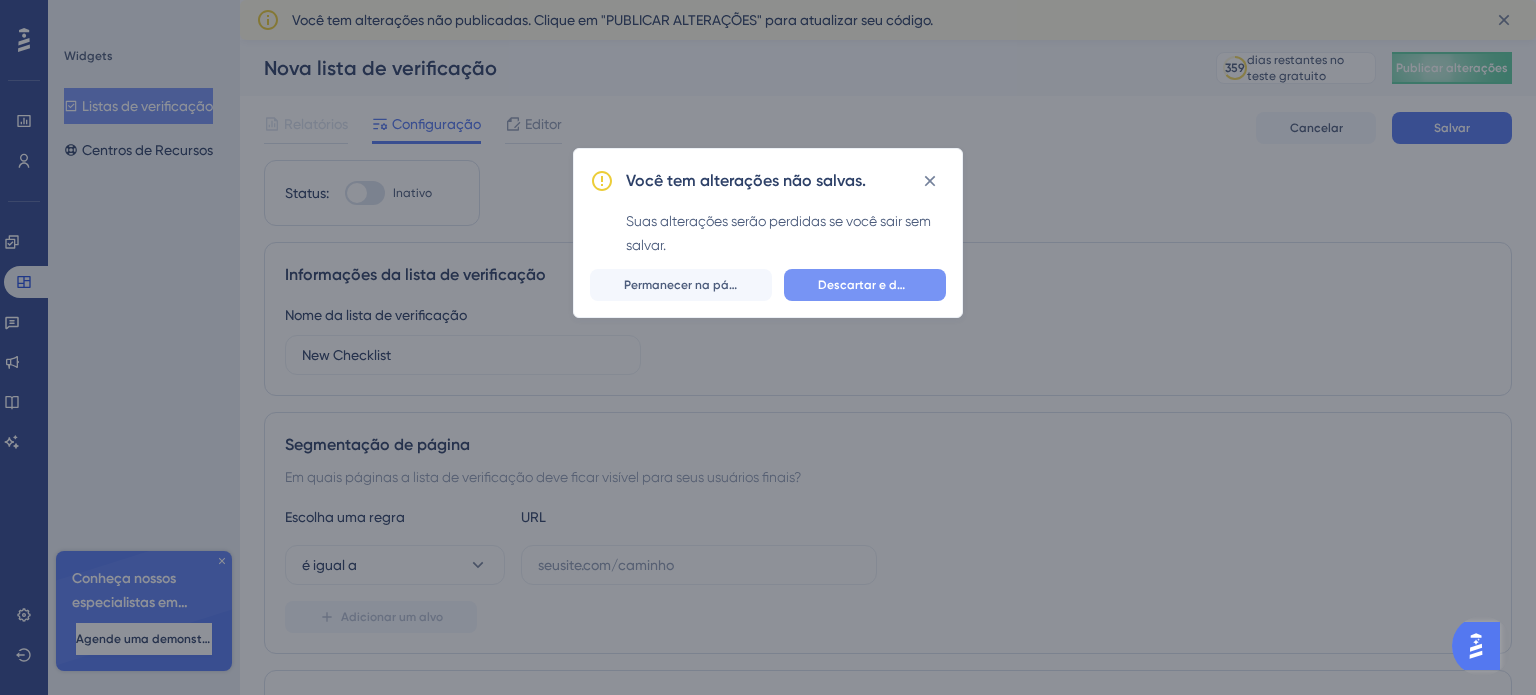 click on "Descartar e deixar" at bounding box center [871, 285] 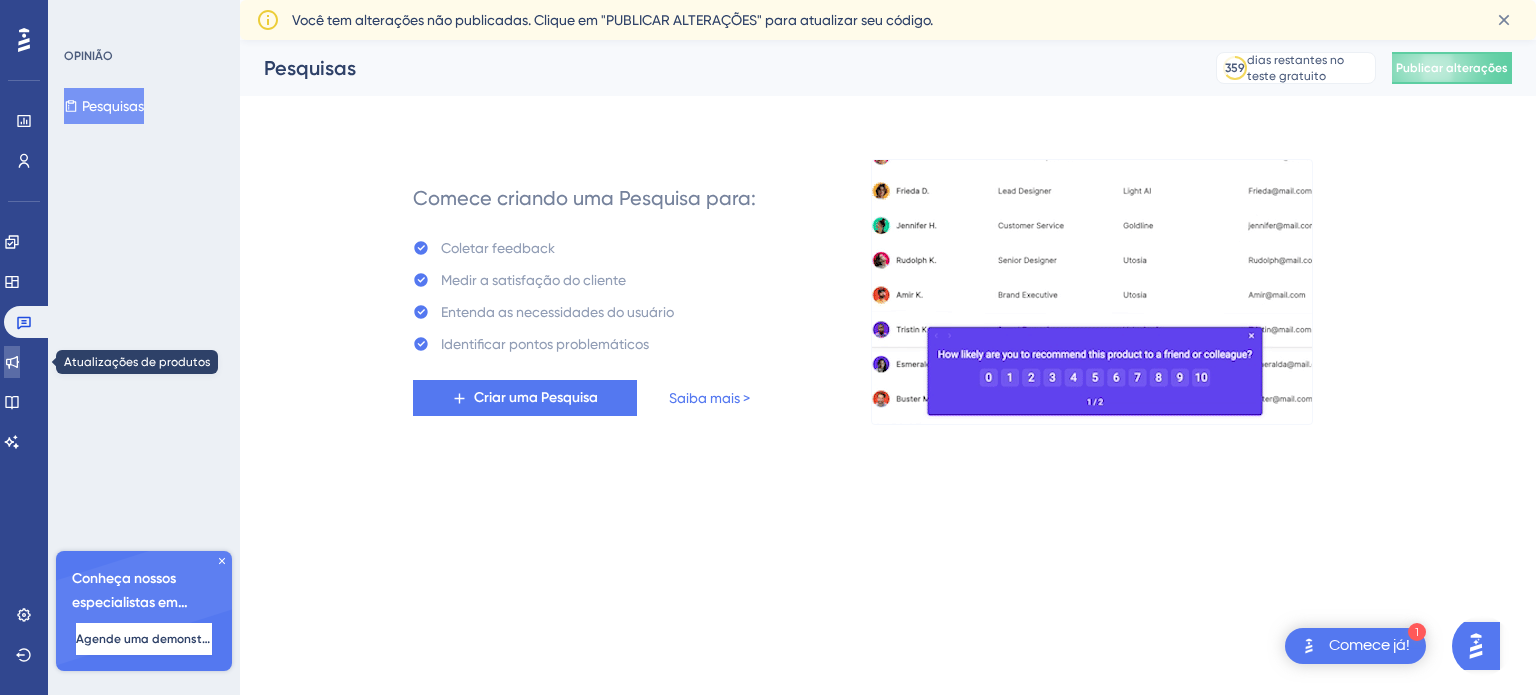 click 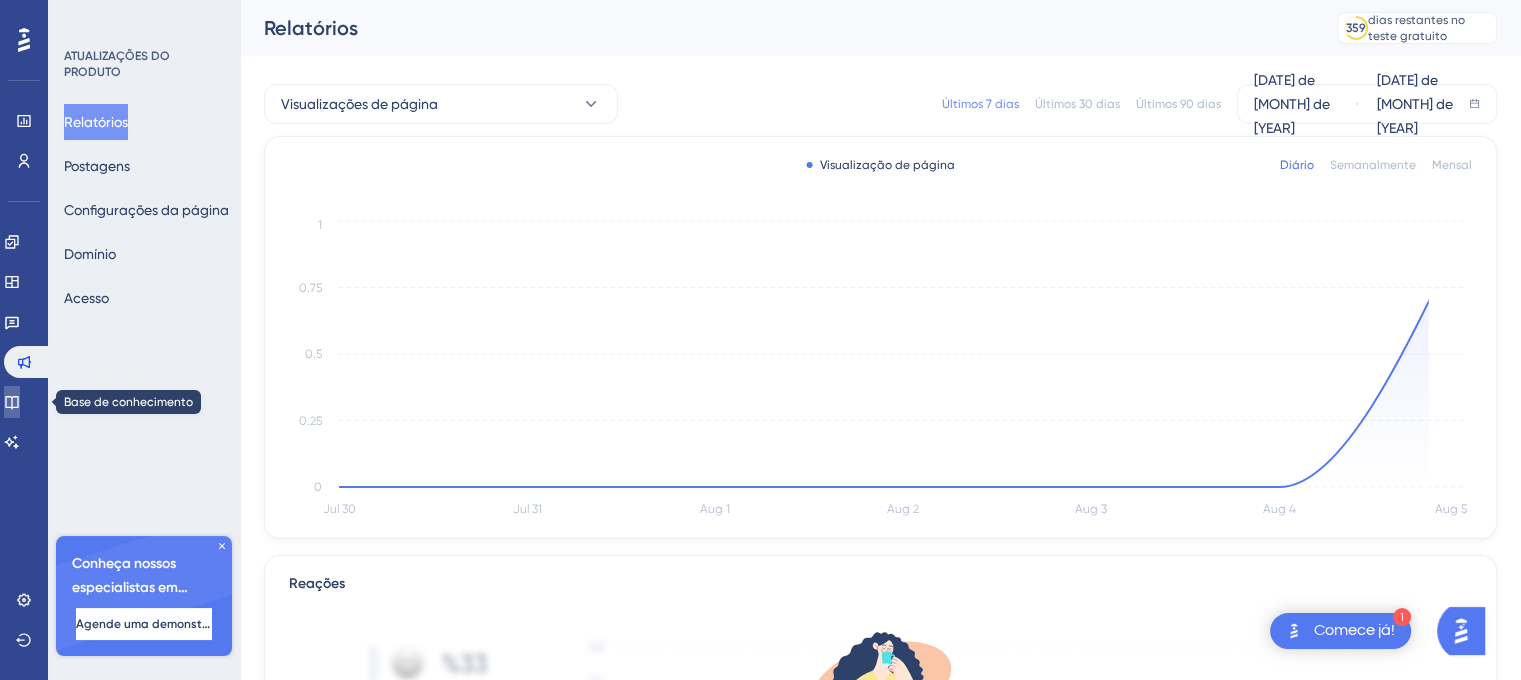 click 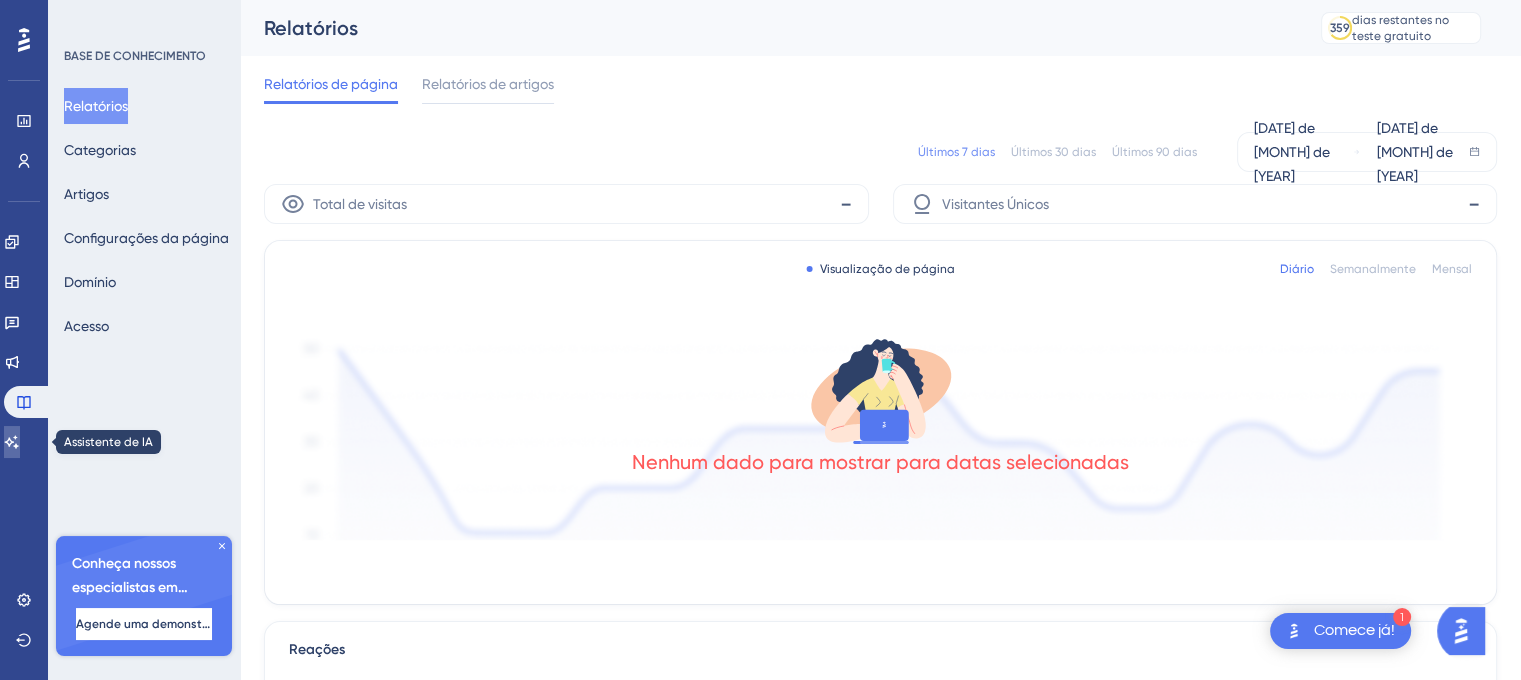 click 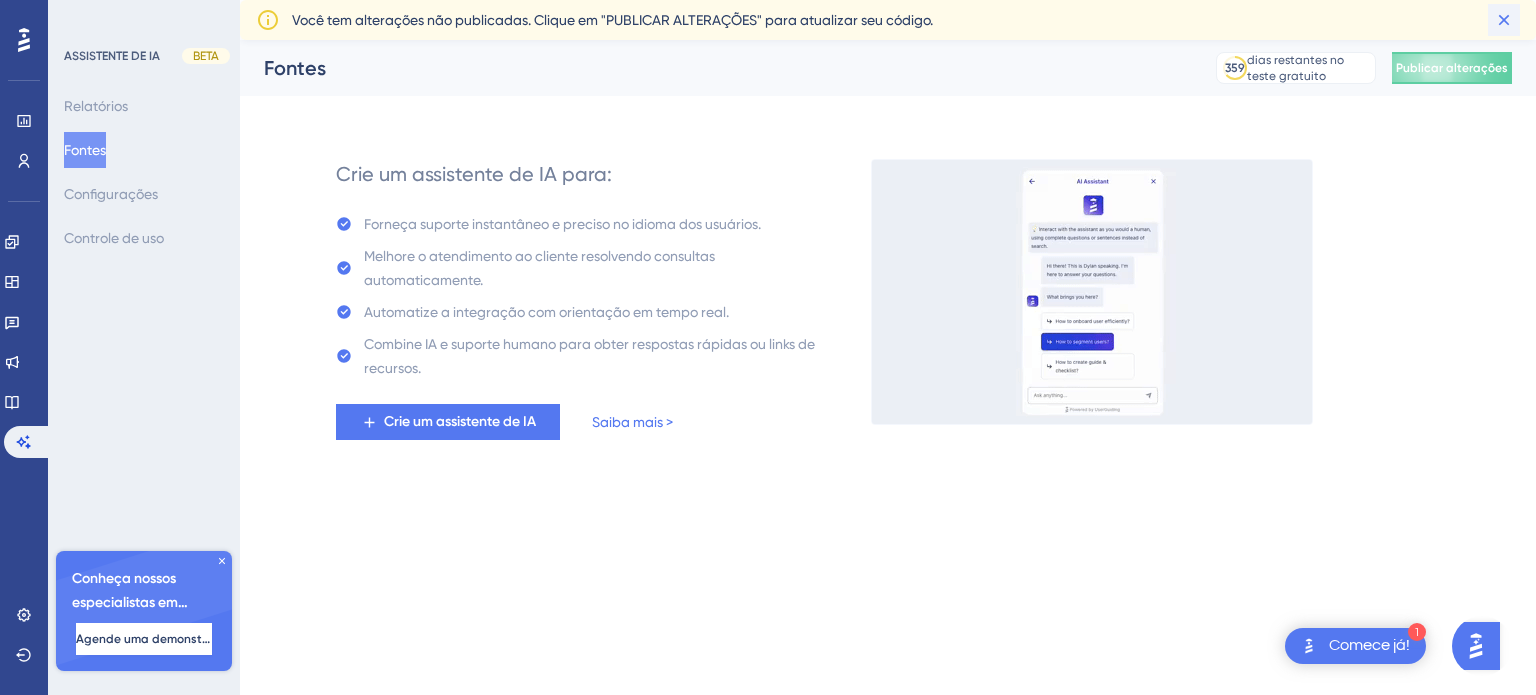 click 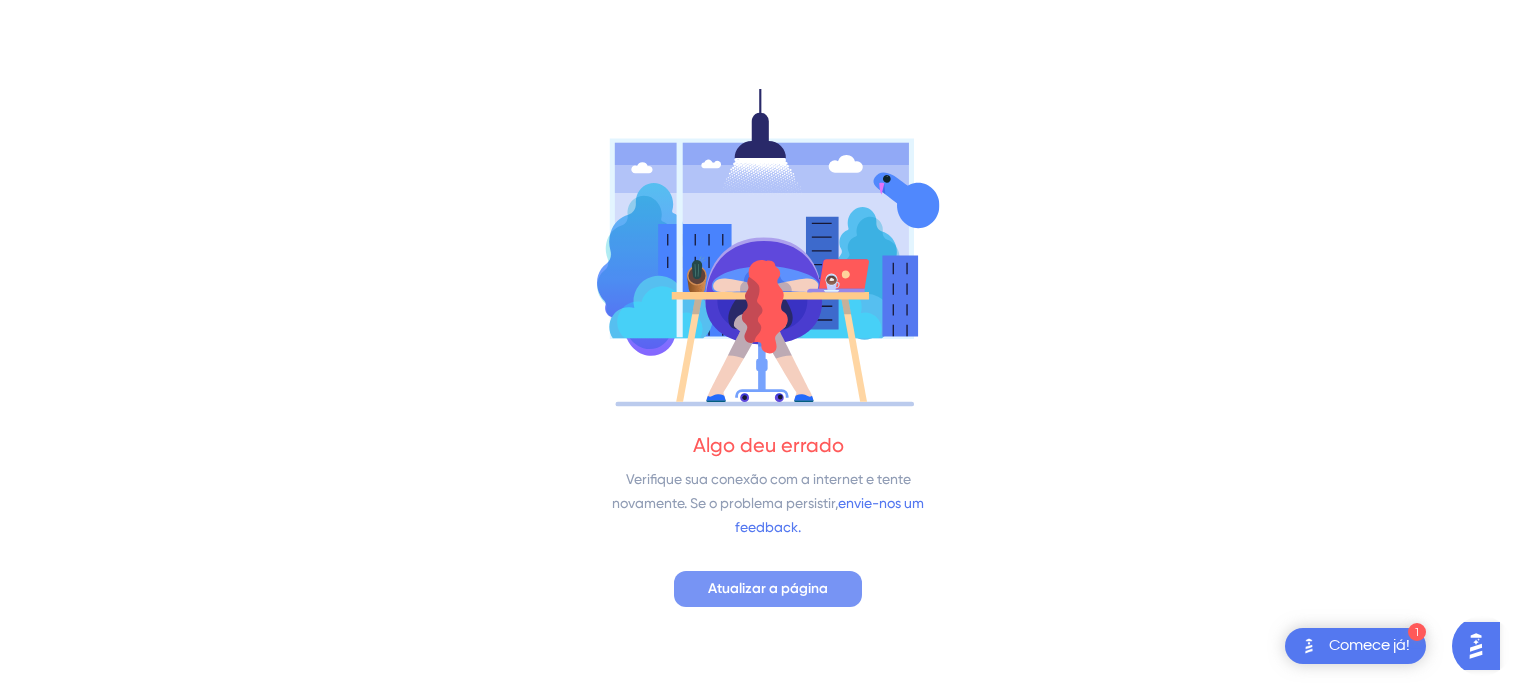 click on "Atualizar a página" at bounding box center (768, 588) 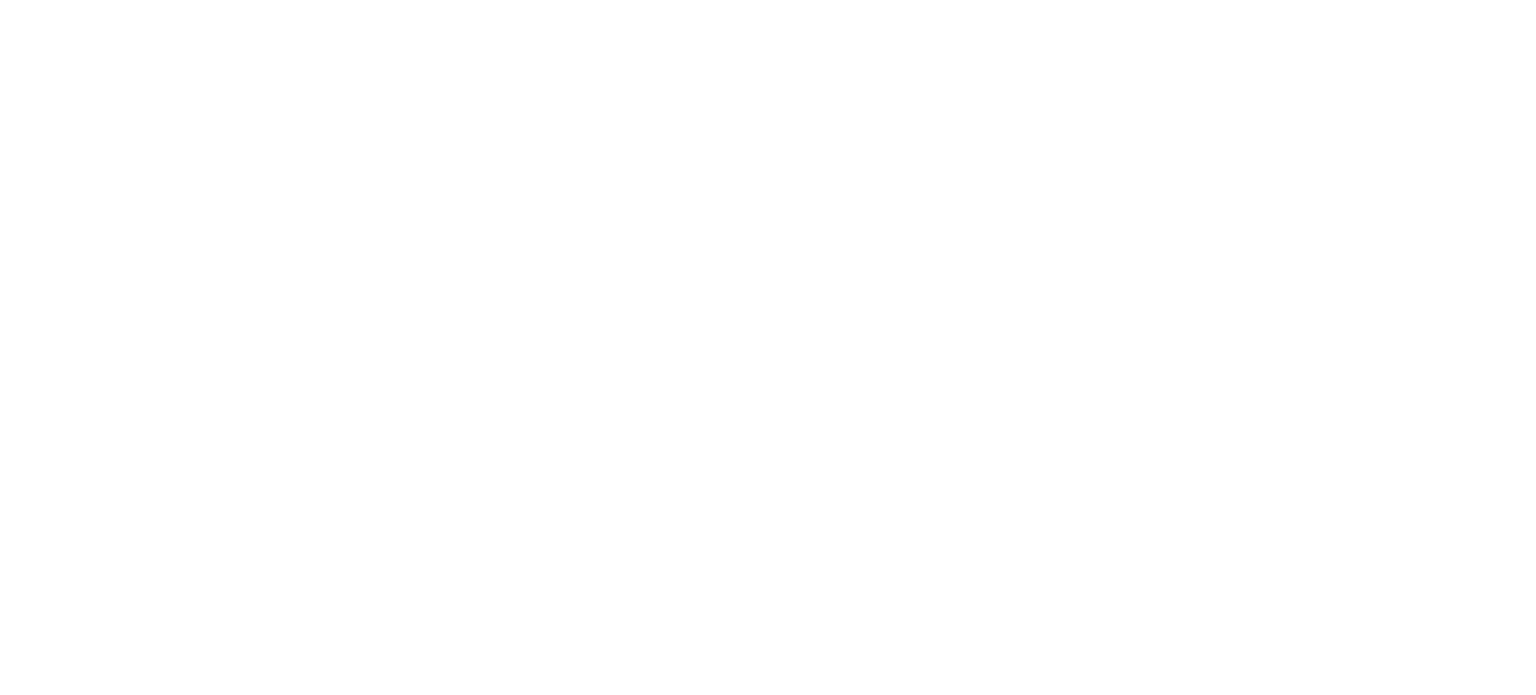scroll, scrollTop: 0, scrollLeft: 0, axis: both 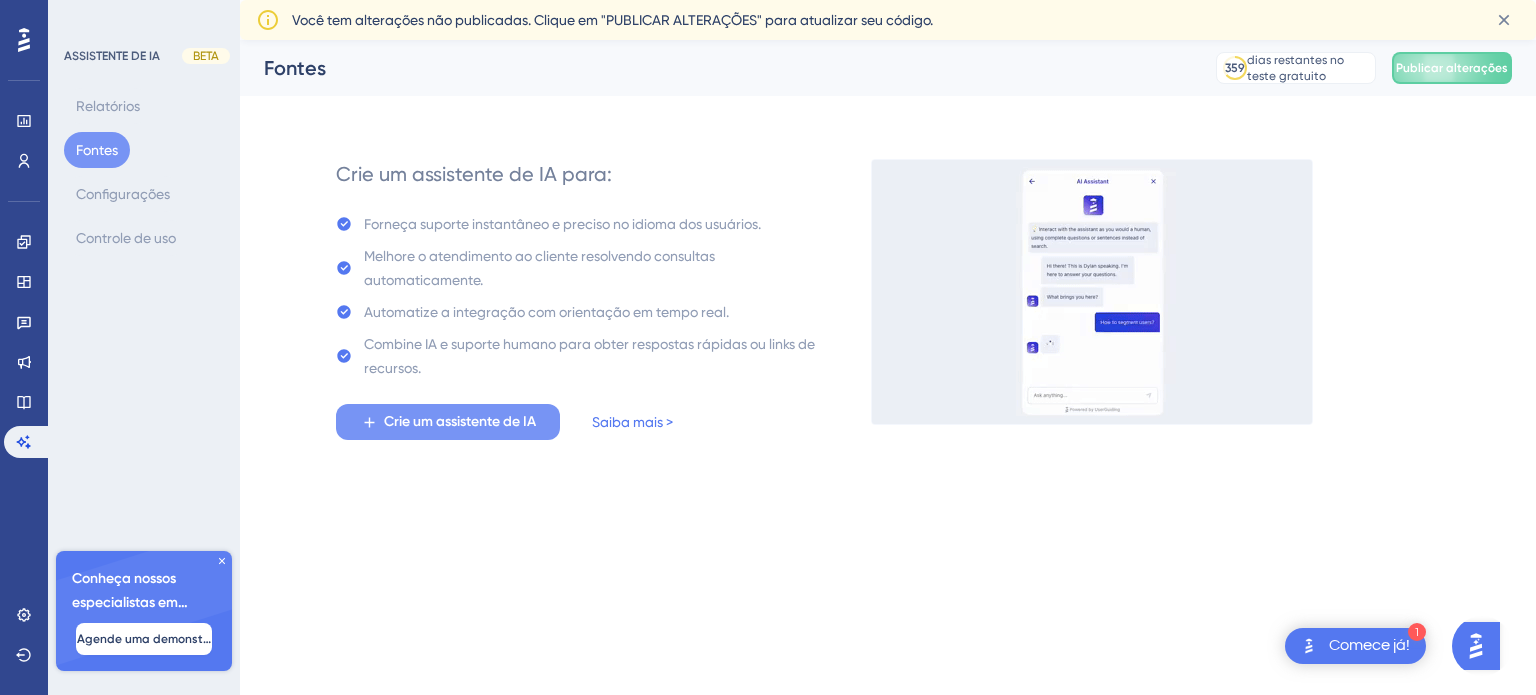 click on "Crie um assistente de IA" at bounding box center (460, 421) 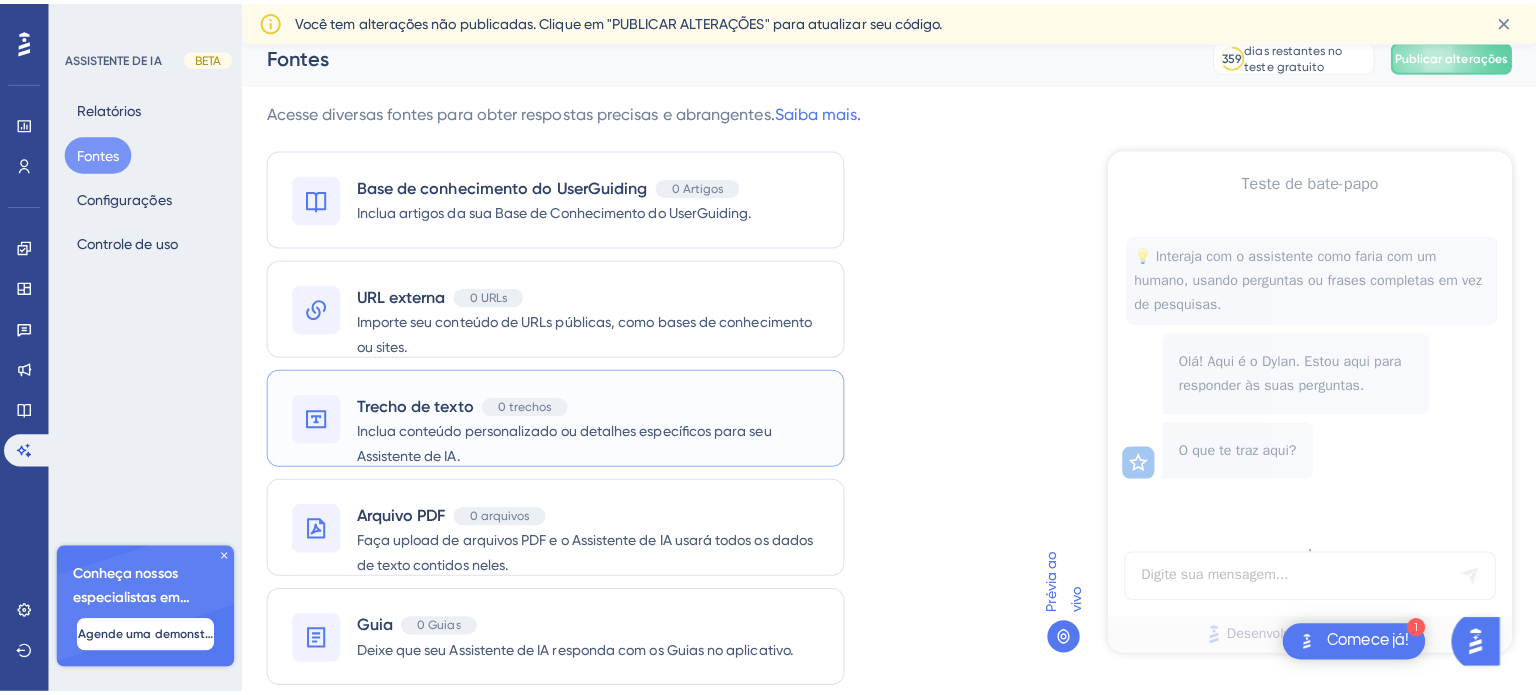 scroll, scrollTop: 0, scrollLeft: 0, axis: both 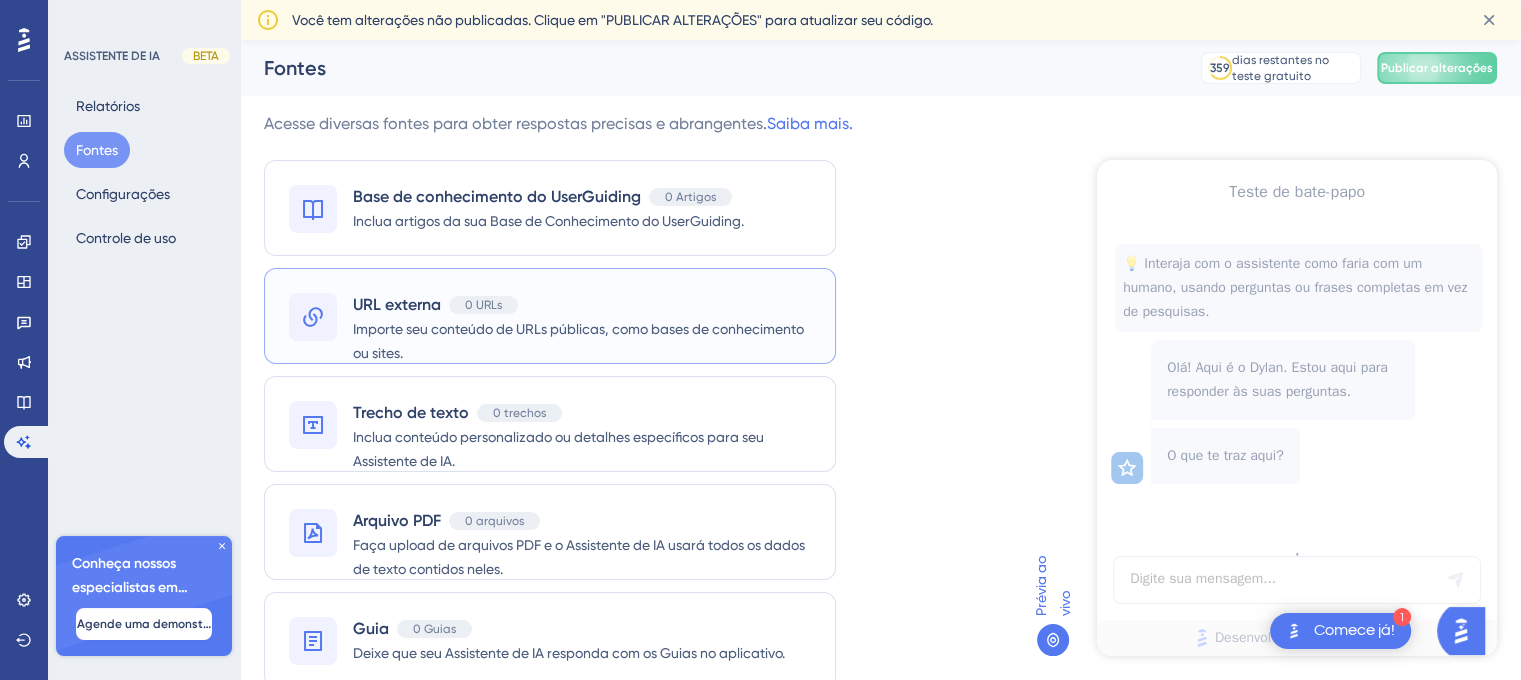 click on "Importe seu conteúdo de URLs públicas, como bases de conhecimento ou sites." at bounding box center (578, 341) 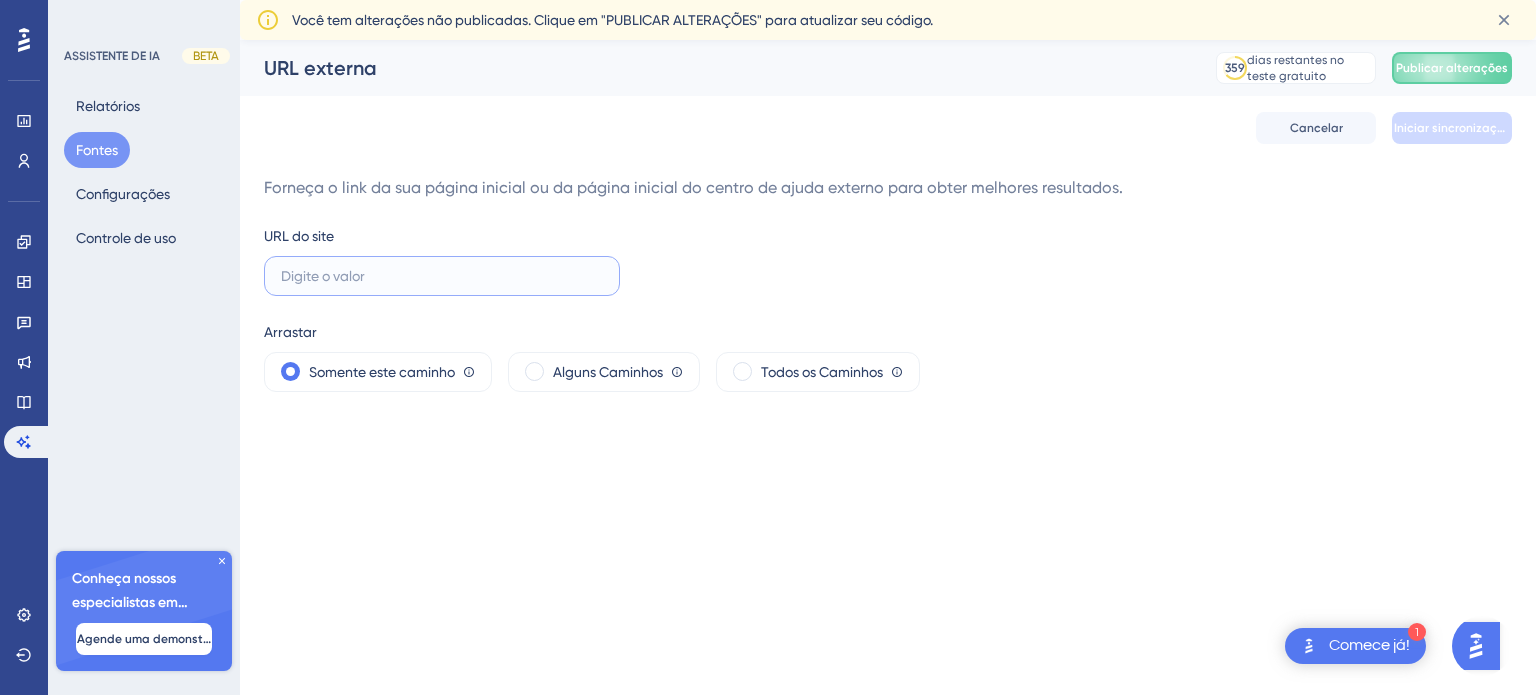 click at bounding box center (442, 276) 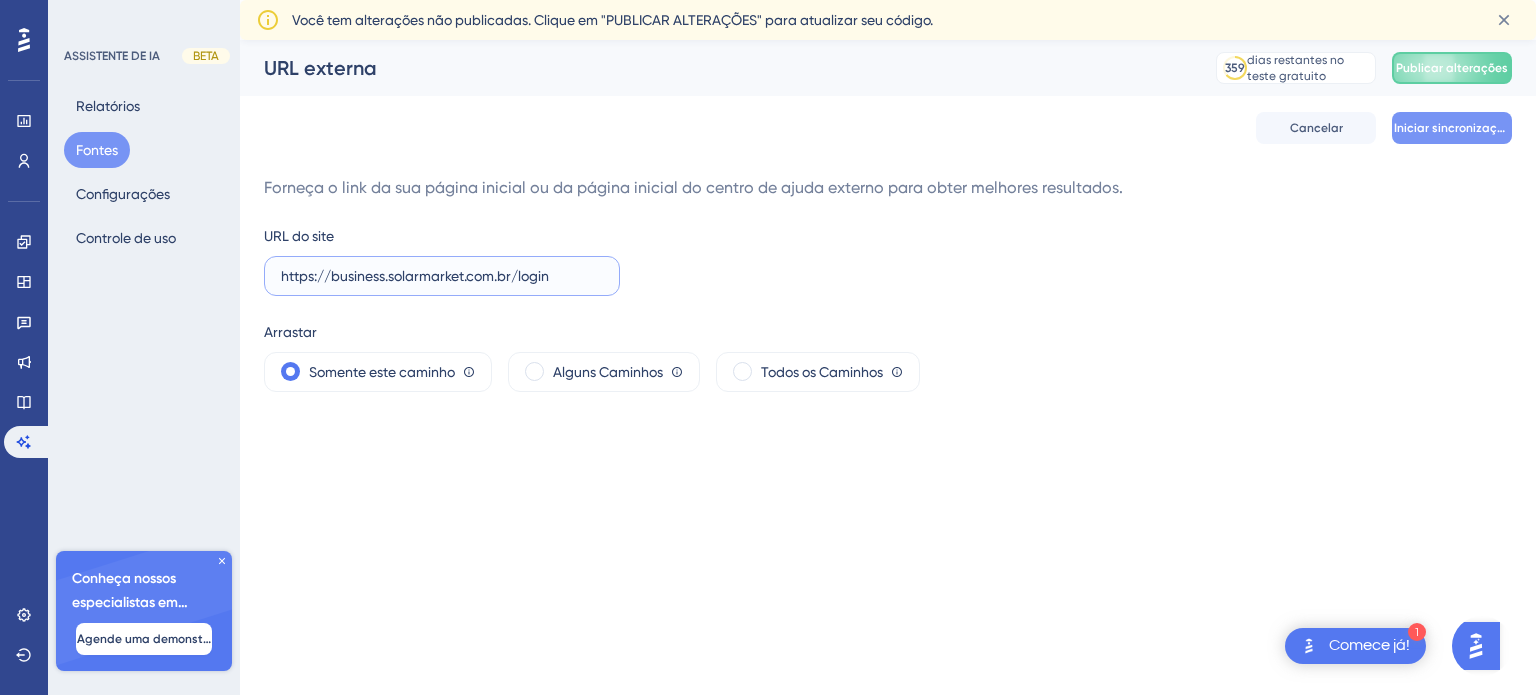 type on "https://business.solarmarket.com.br/login" 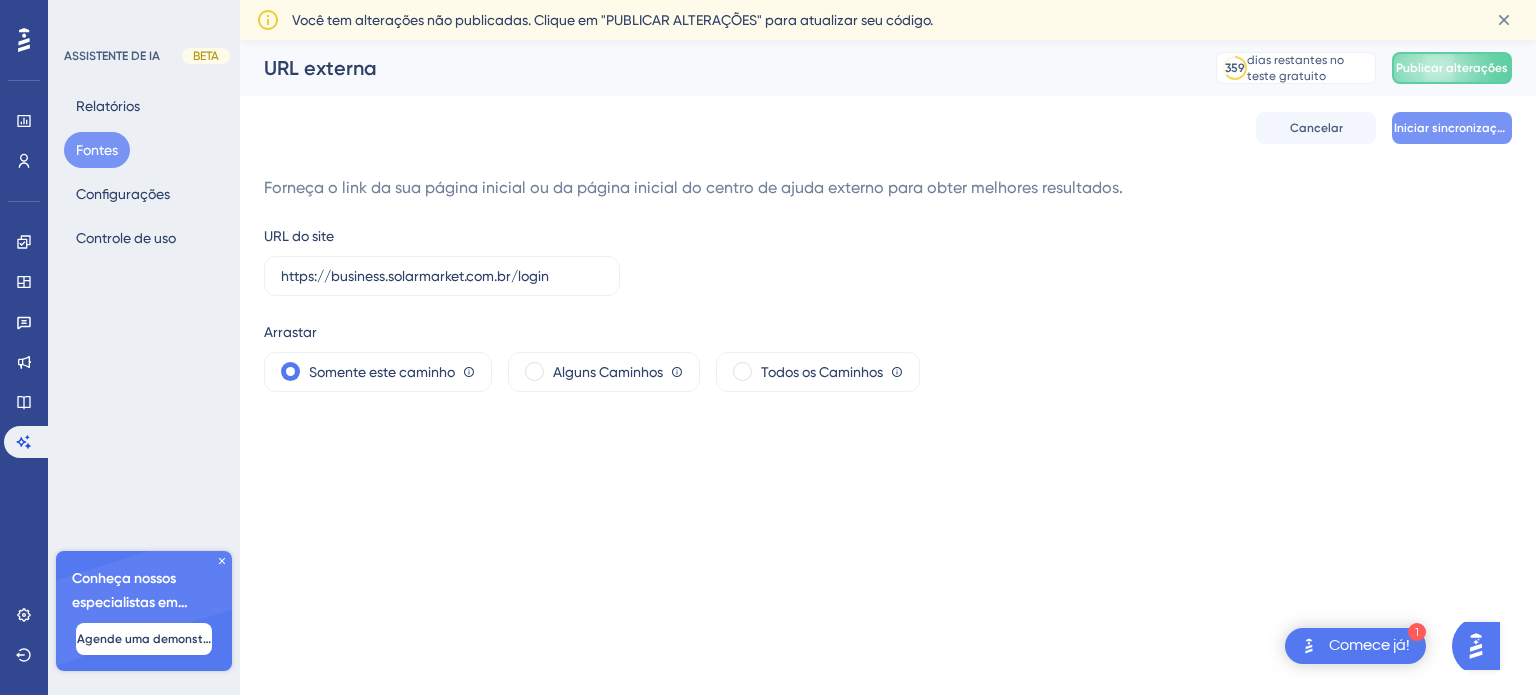click on "Iniciar sincronização" at bounding box center (1452, 128) 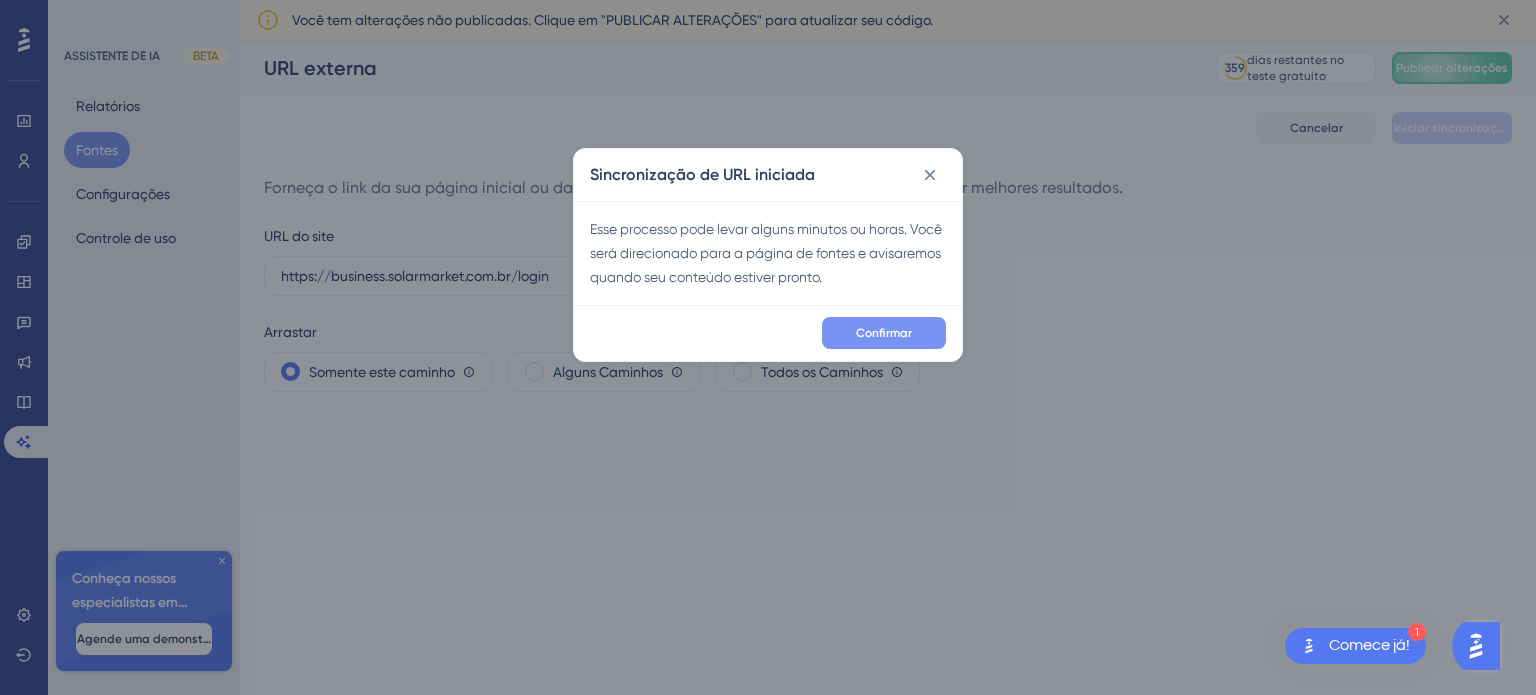 click on "Confirmar" at bounding box center [884, 333] 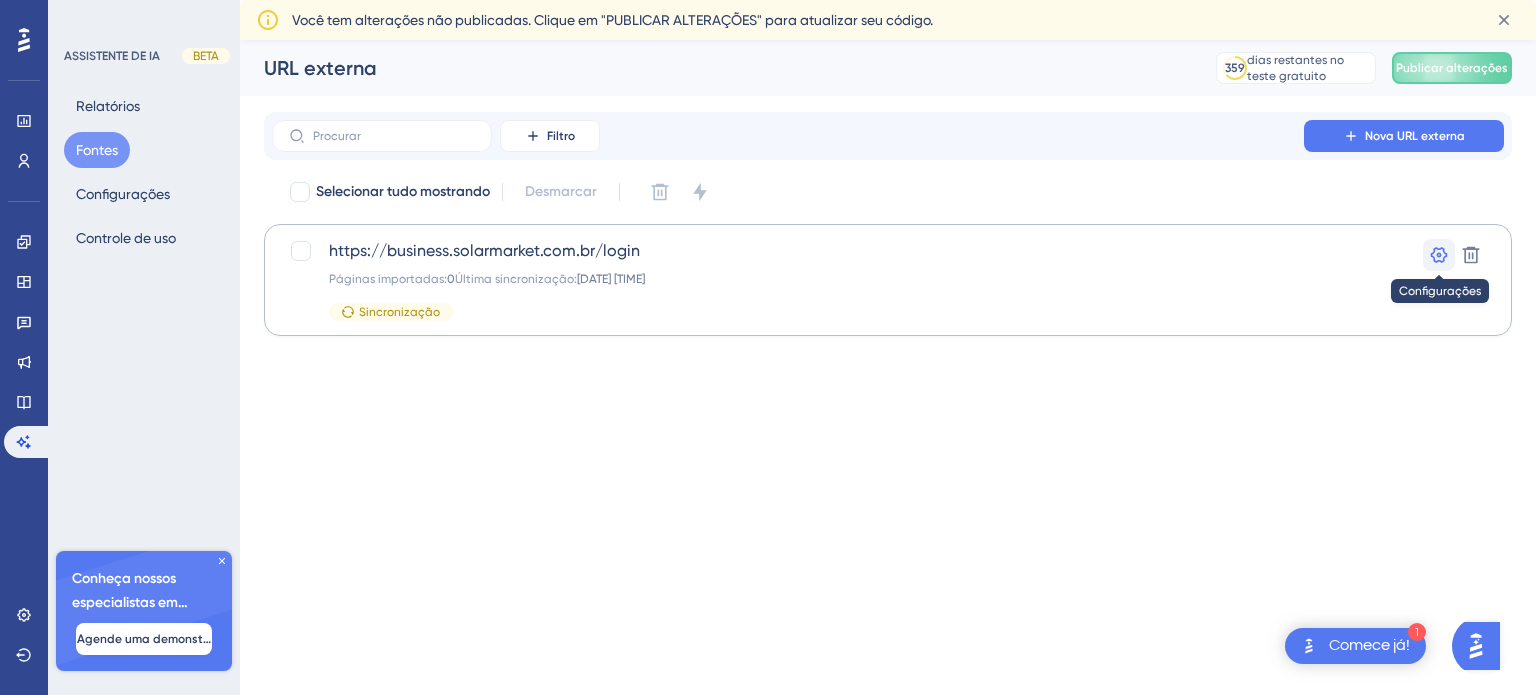 click 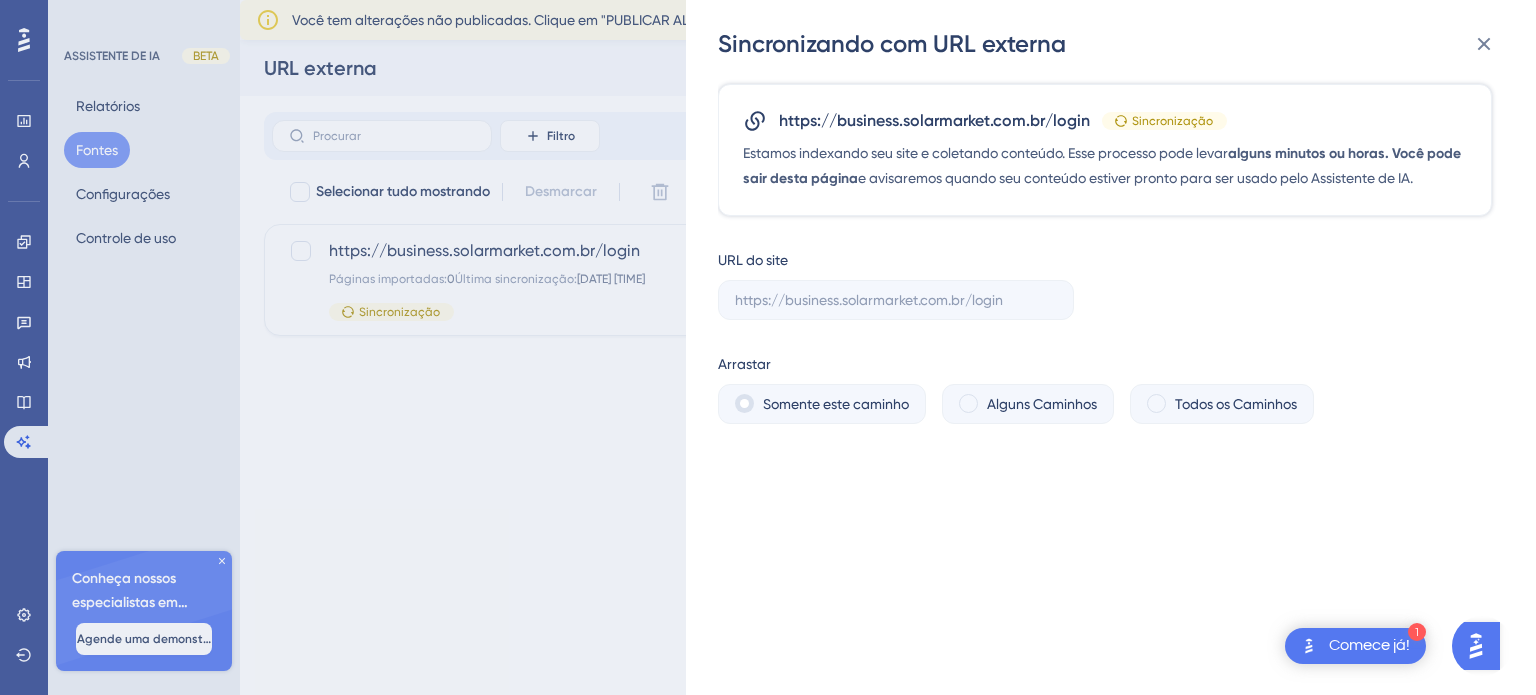 click at bounding box center [896, 300] 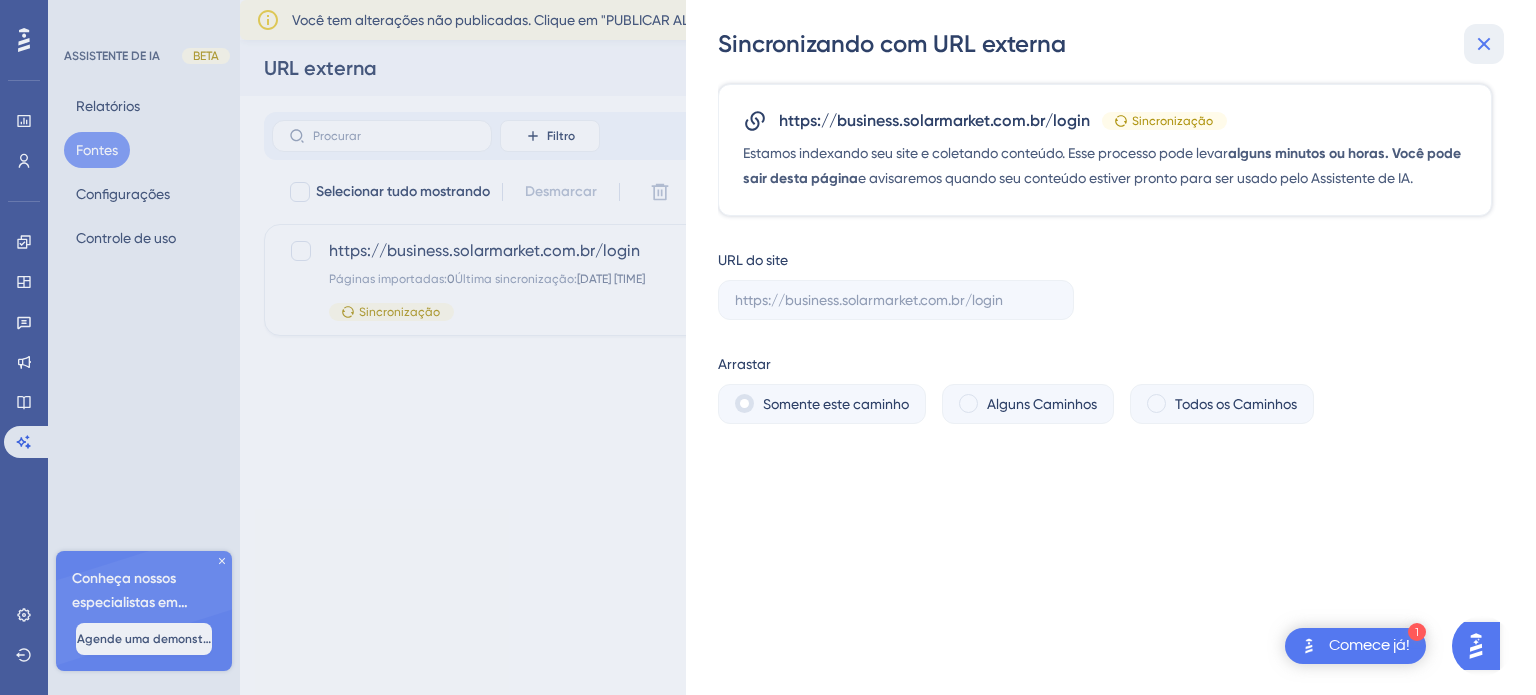 click 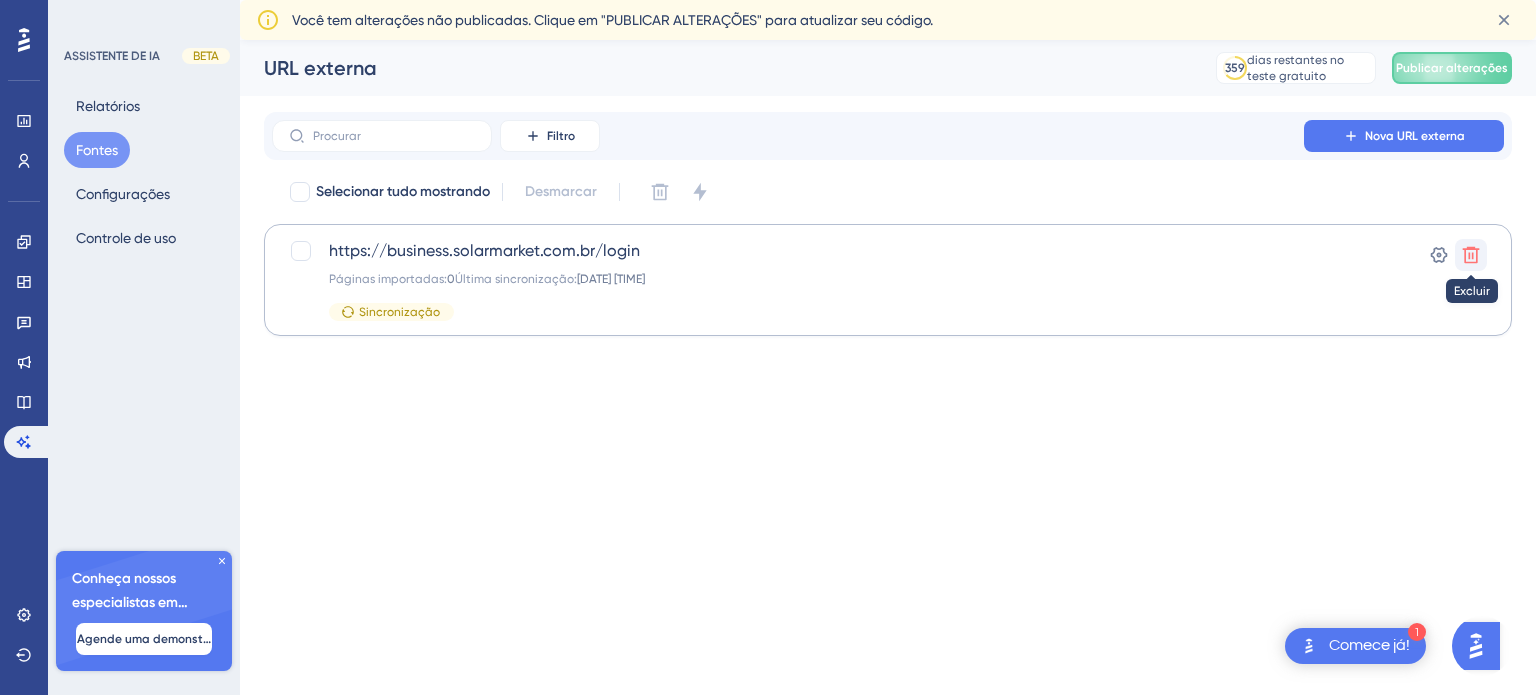 click 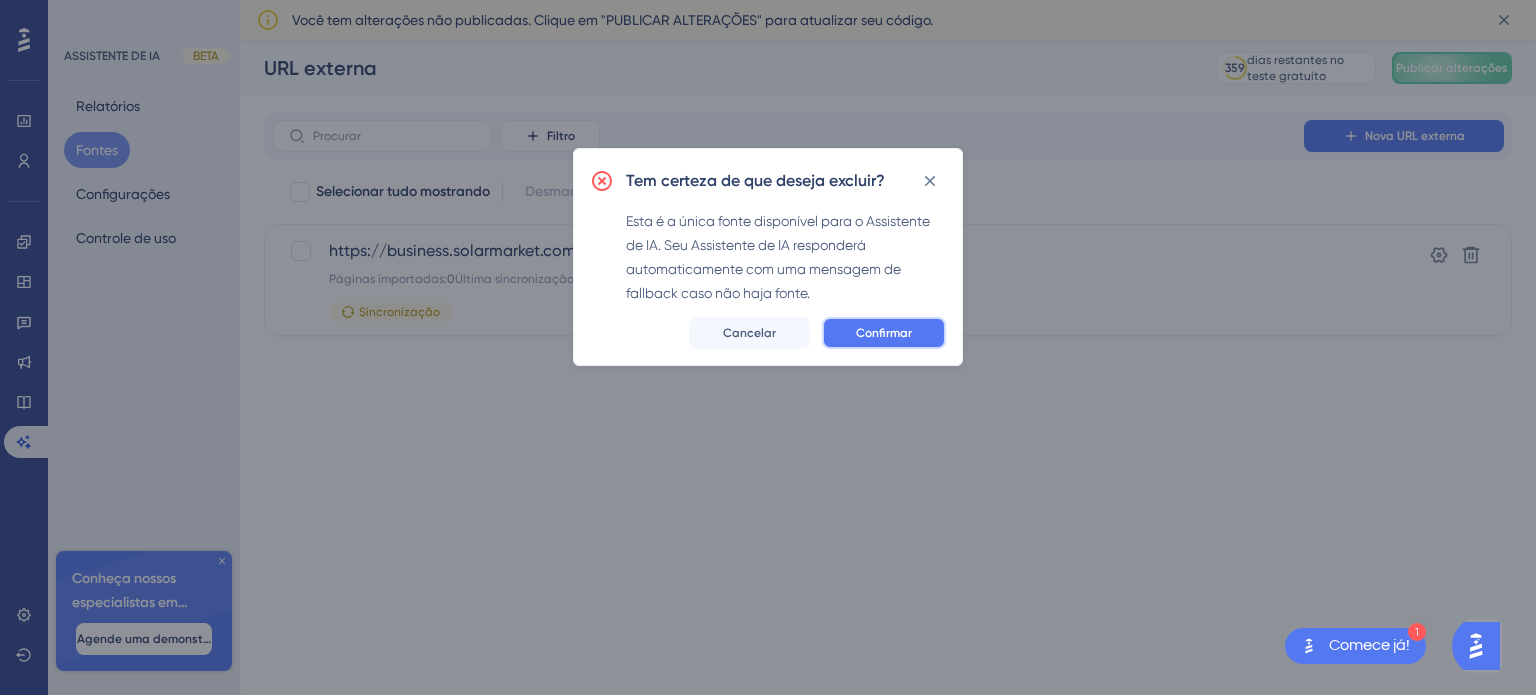 click on "Confirmar" at bounding box center [884, 333] 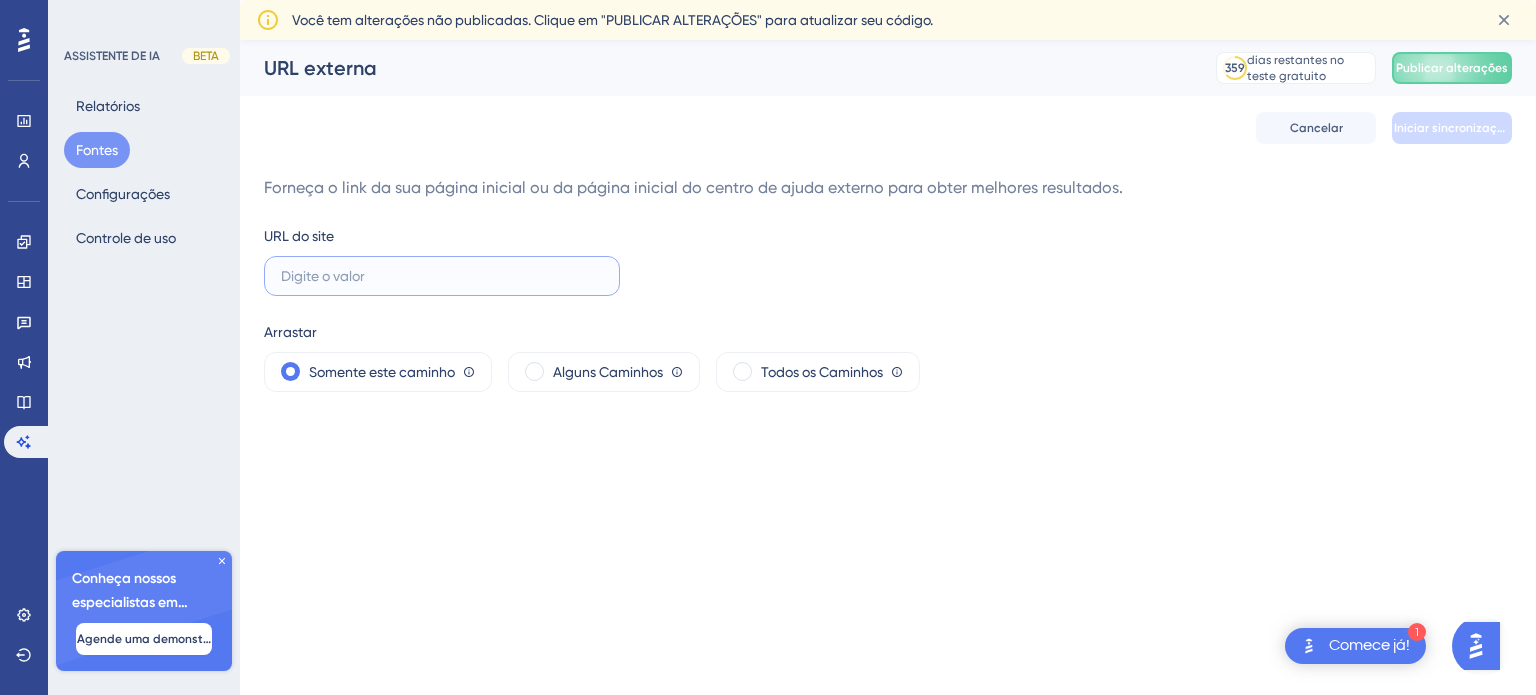 click at bounding box center [442, 276] 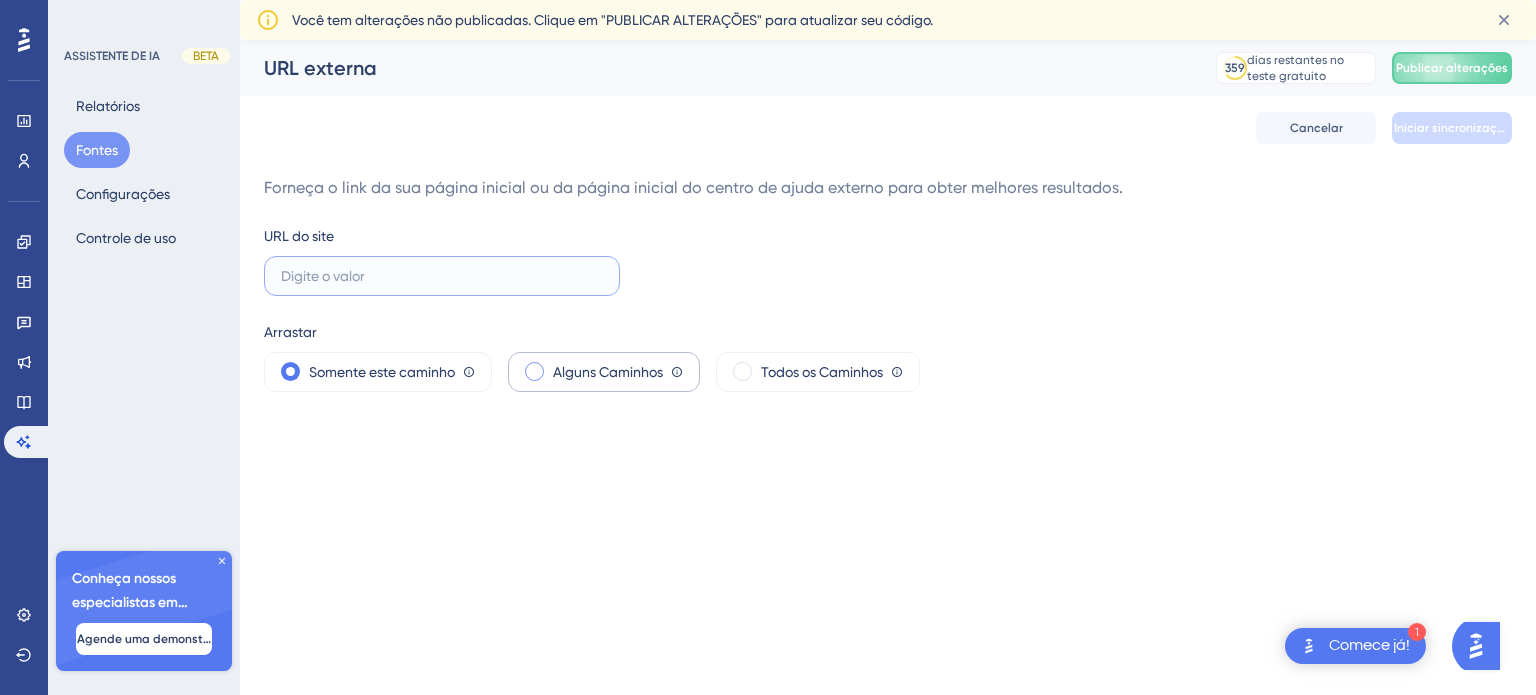 paste on "https://app.myflows.com.br/auth" 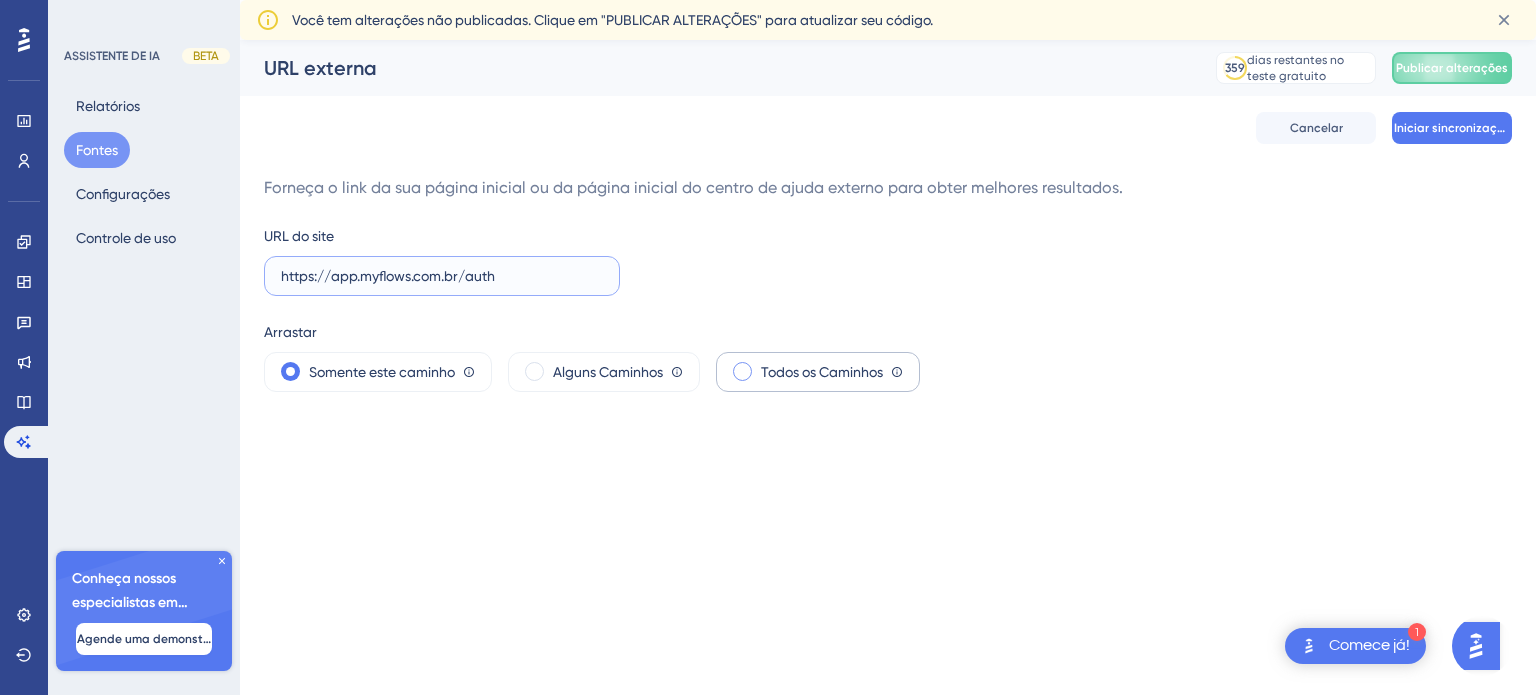 type on "https://app.myflows.com.br/auth" 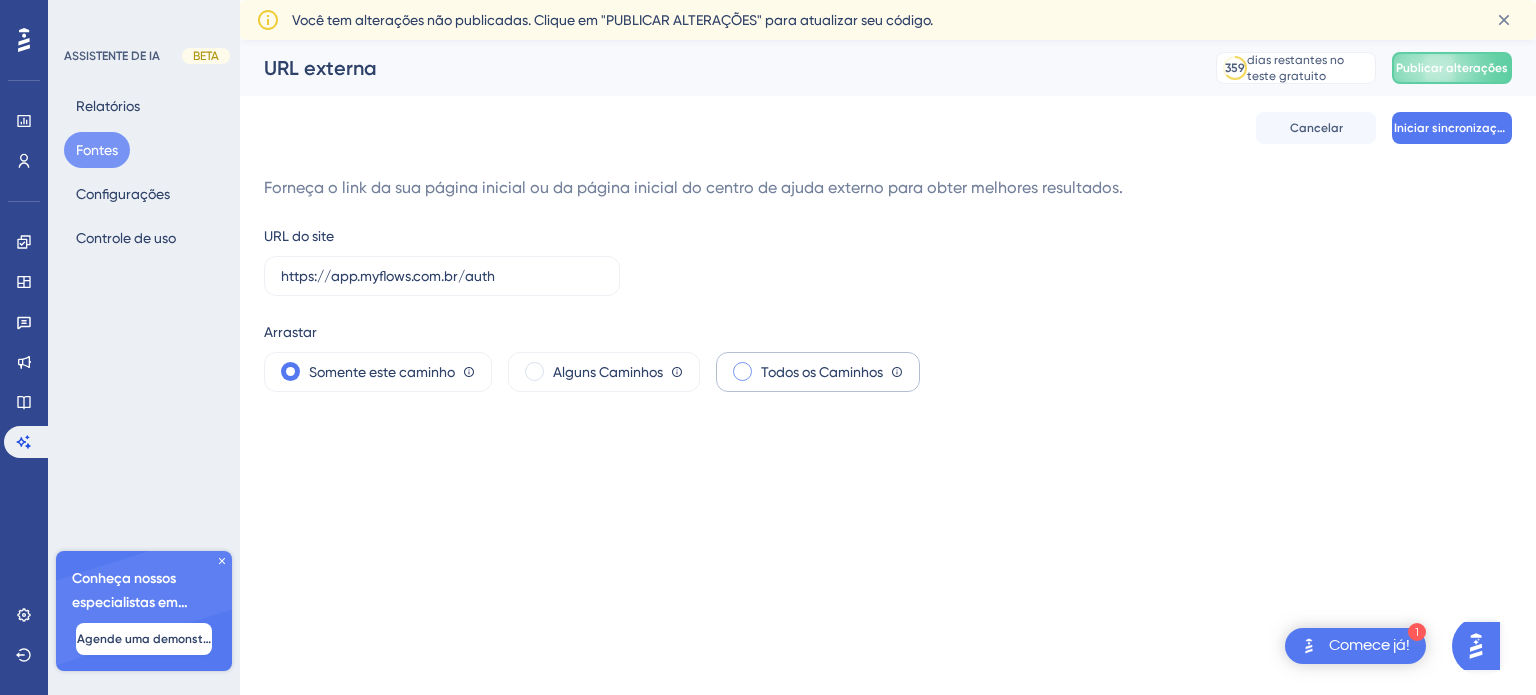 click on "Todos os Caminhos O rastreador começará a partir do URL do site e coletará o conteúdo de todas as páginas do site, seguindo todos os caminhos disponíveis." at bounding box center [818, 372] 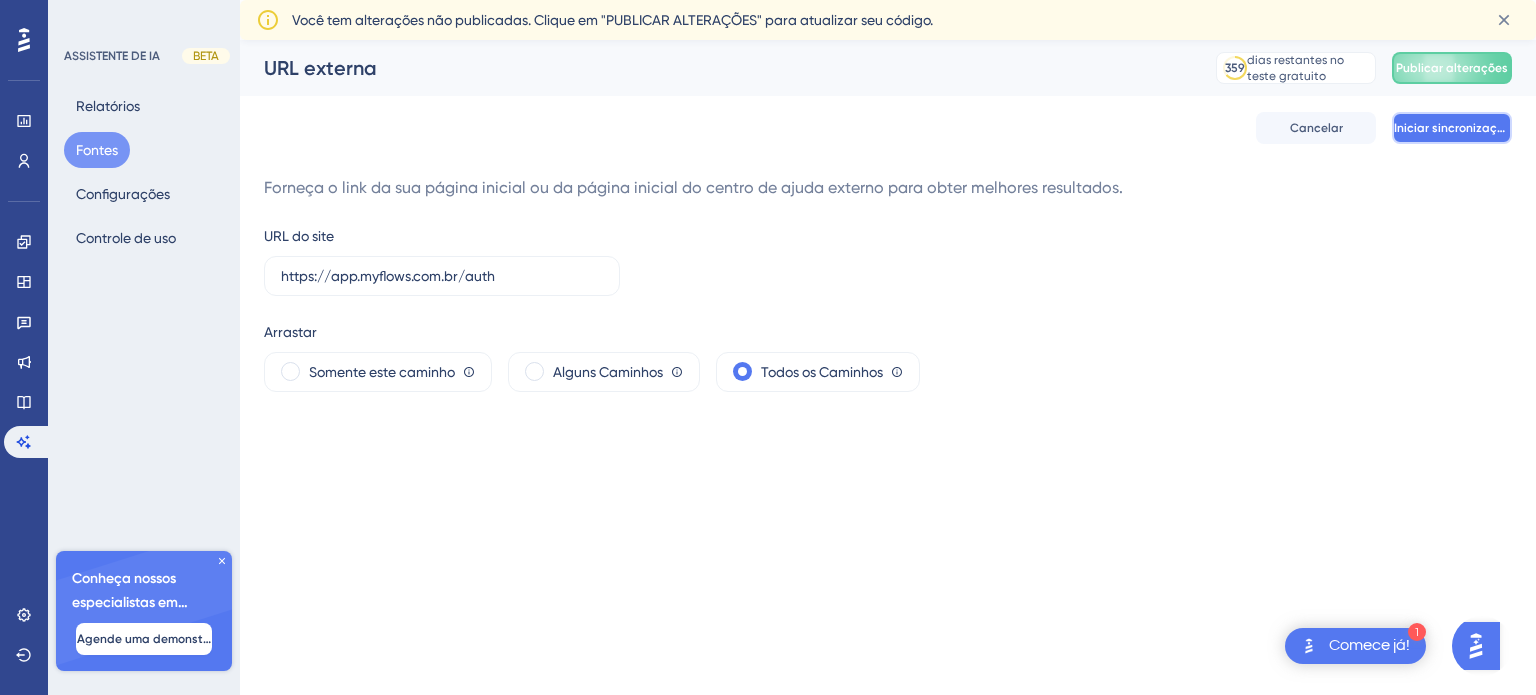 click on "Iniciar sincronização" at bounding box center (1453, 128) 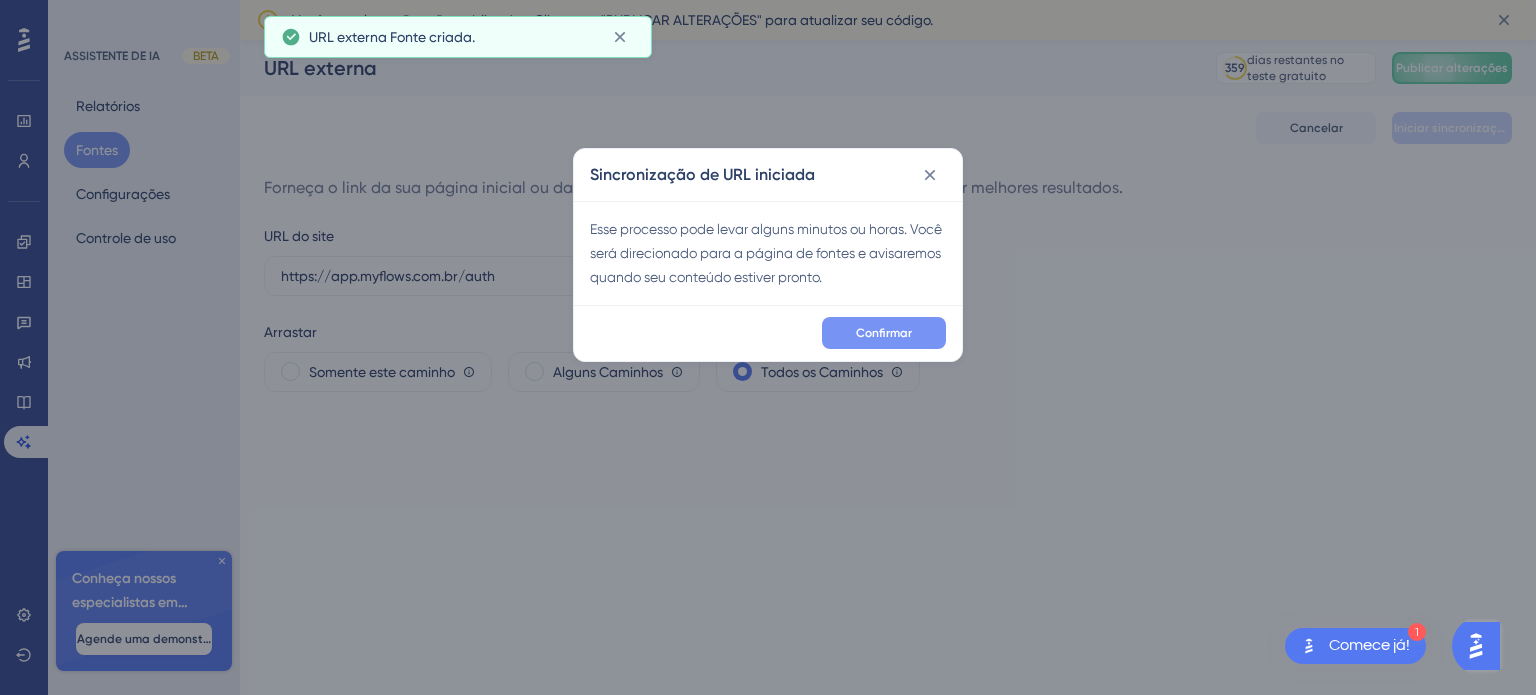click on "Confirmar" at bounding box center [884, 333] 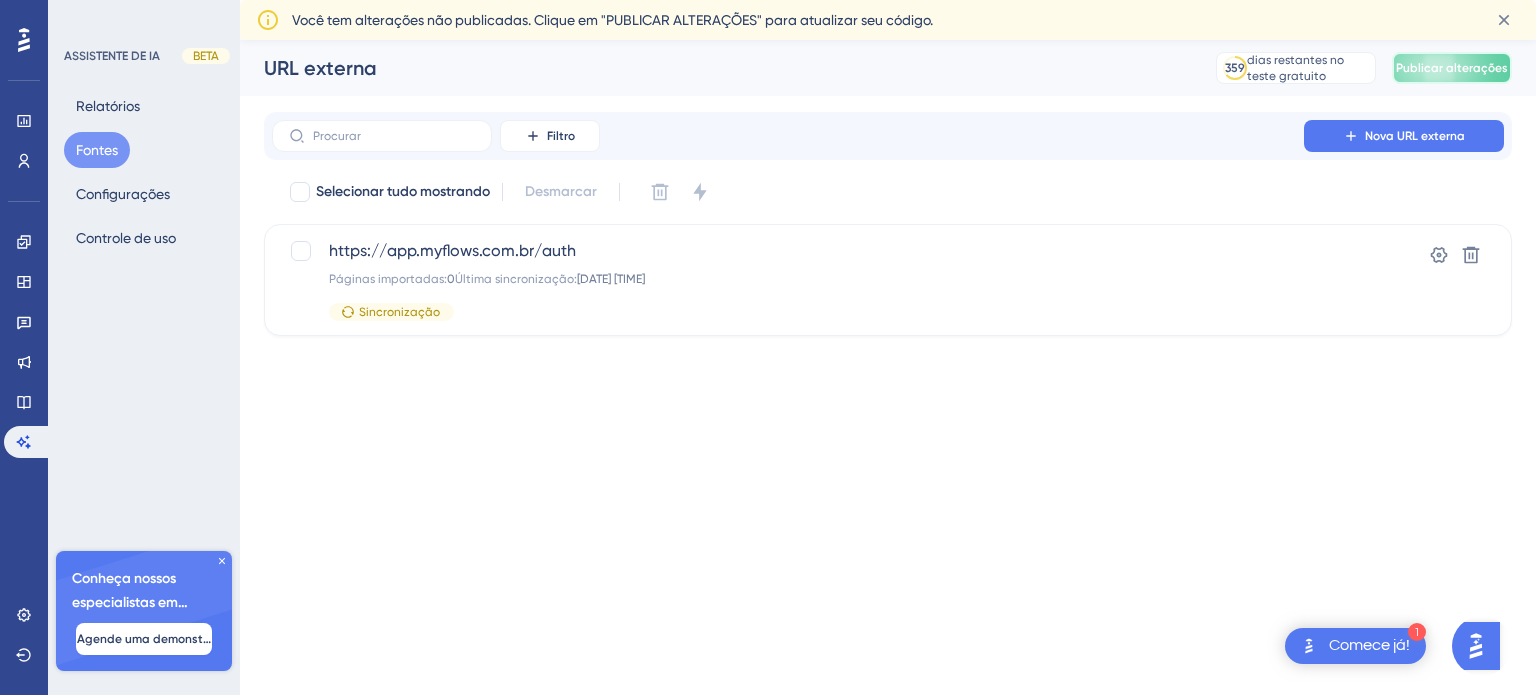 click on "Publicar alterações" at bounding box center [1452, 68] 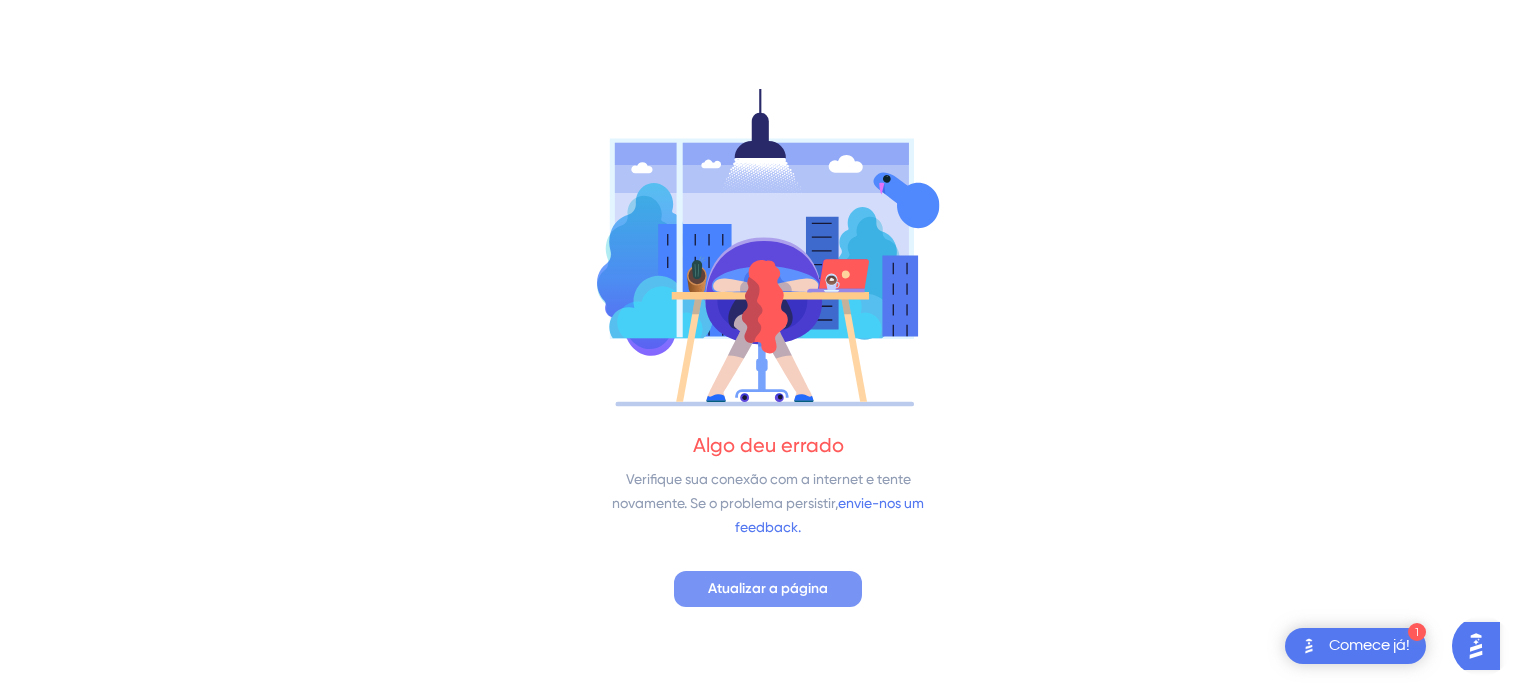 click on "Atualizar a página" at bounding box center [768, 588] 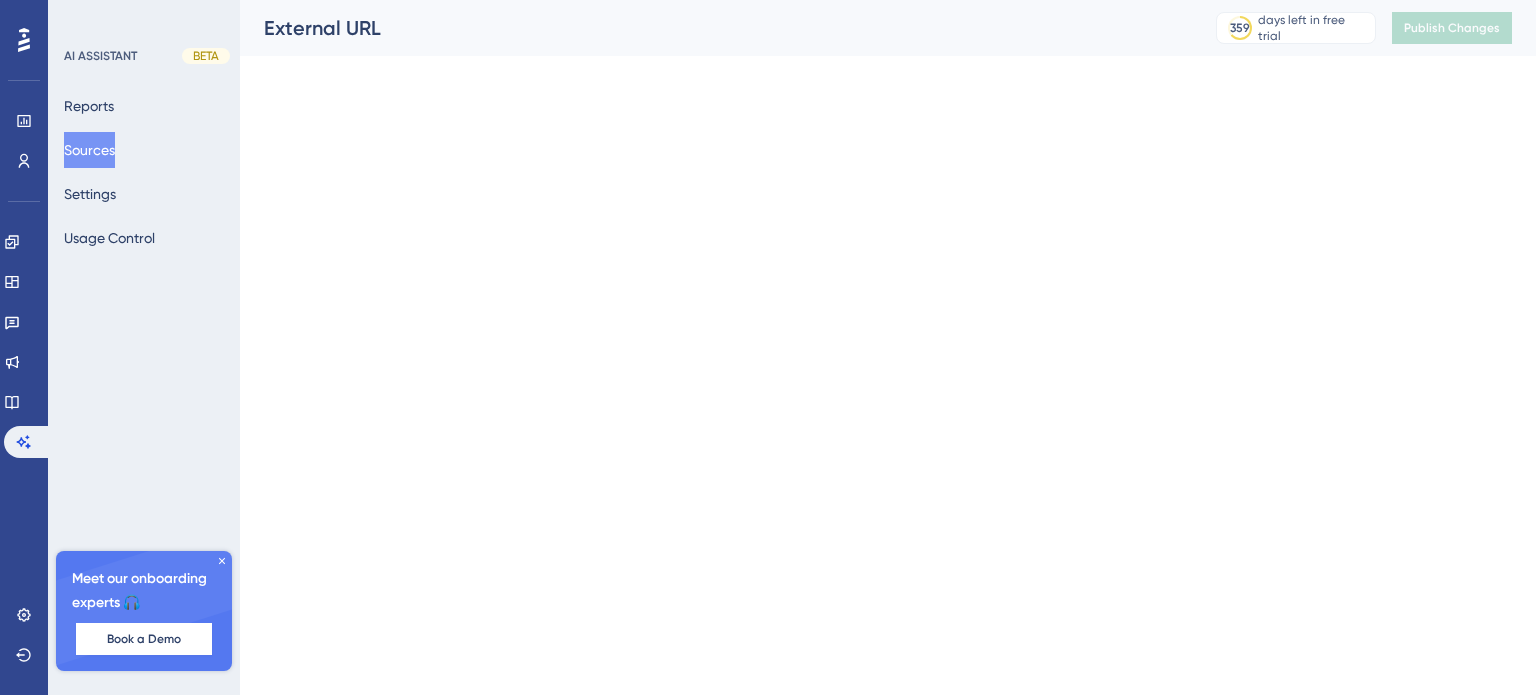 scroll, scrollTop: 0, scrollLeft: 0, axis: both 